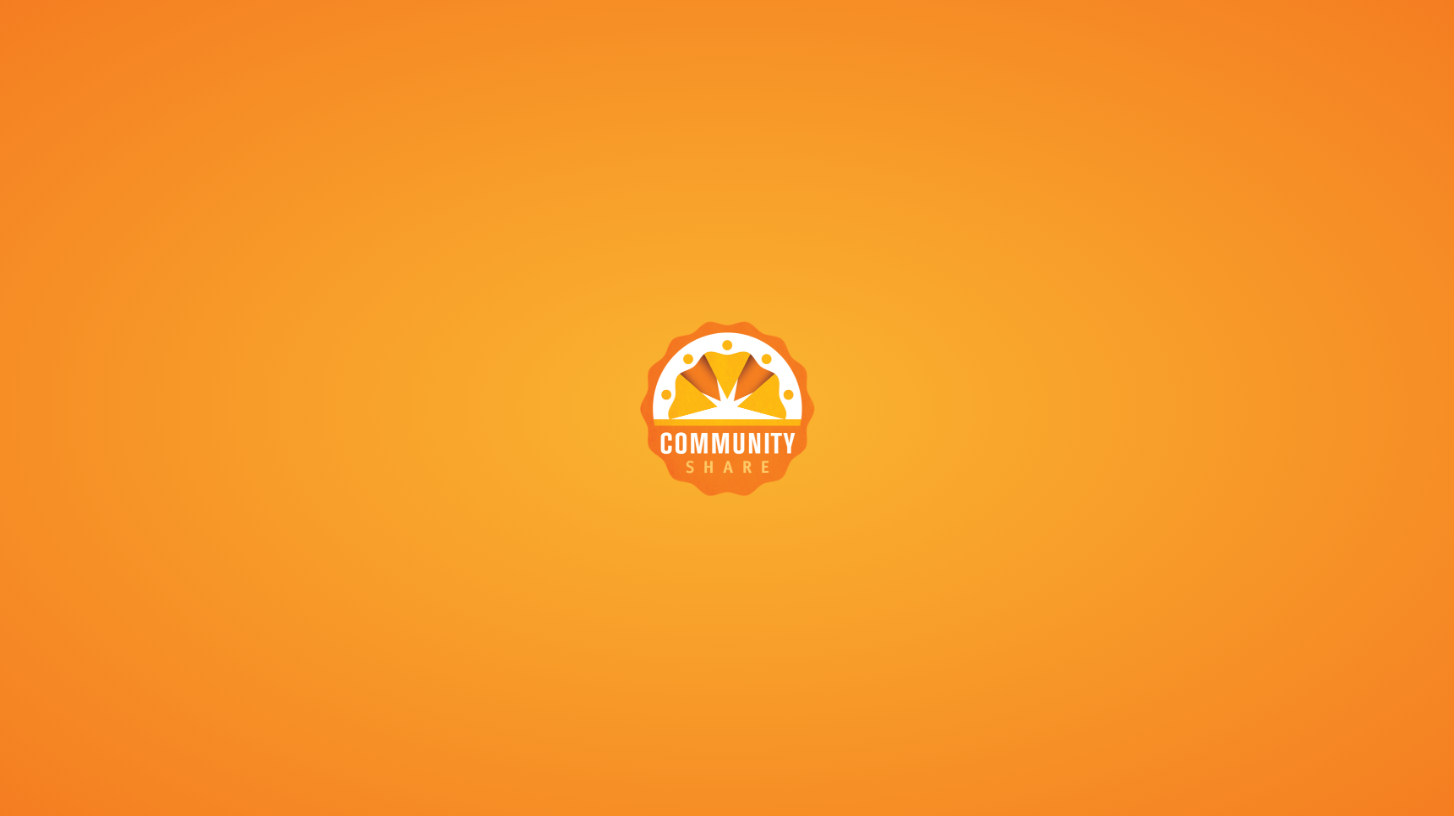 scroll, scrollTop: 0, scrollLeft: 0, axis: both 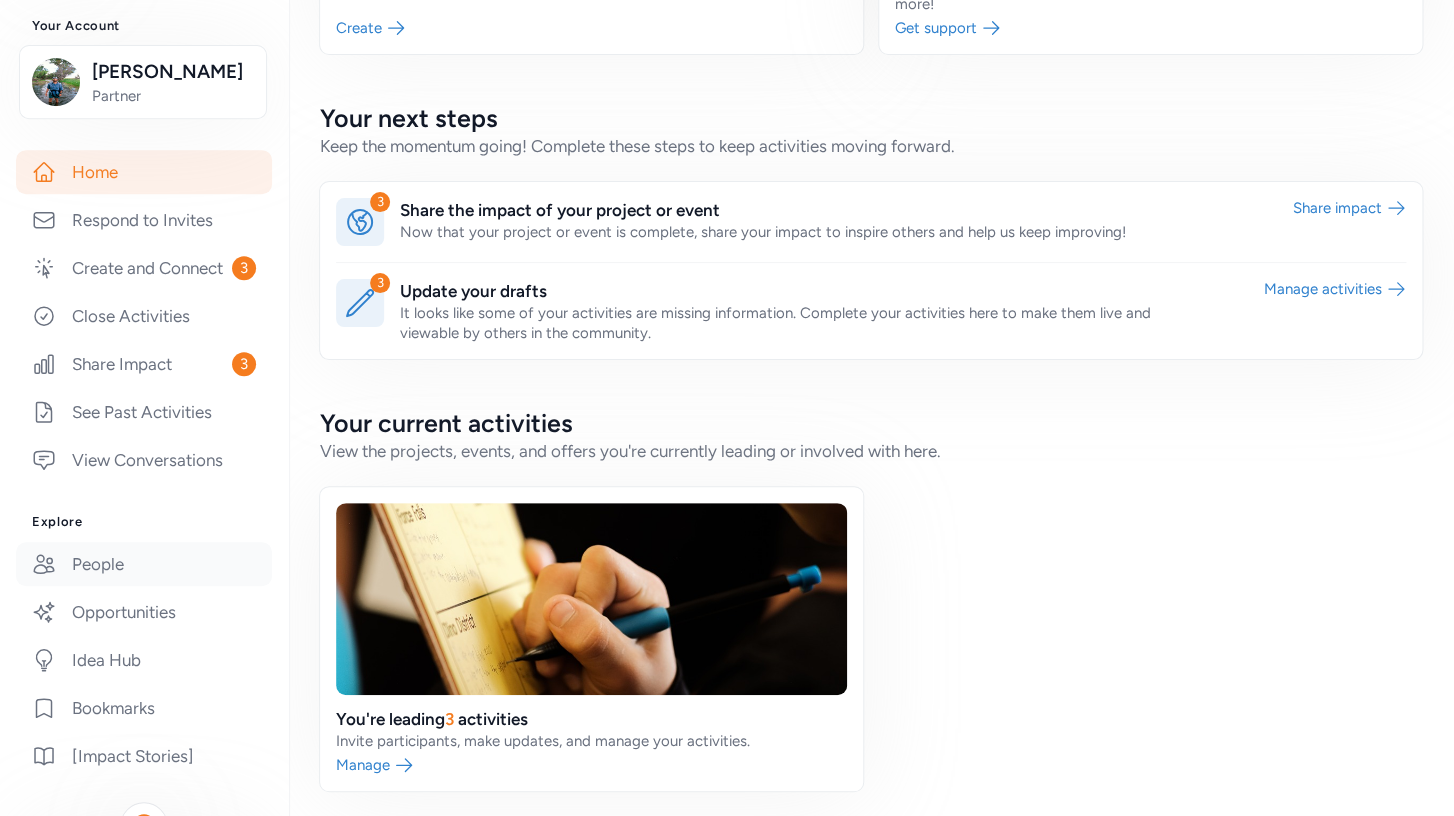 click on "People" at bounding box center [144, 564] 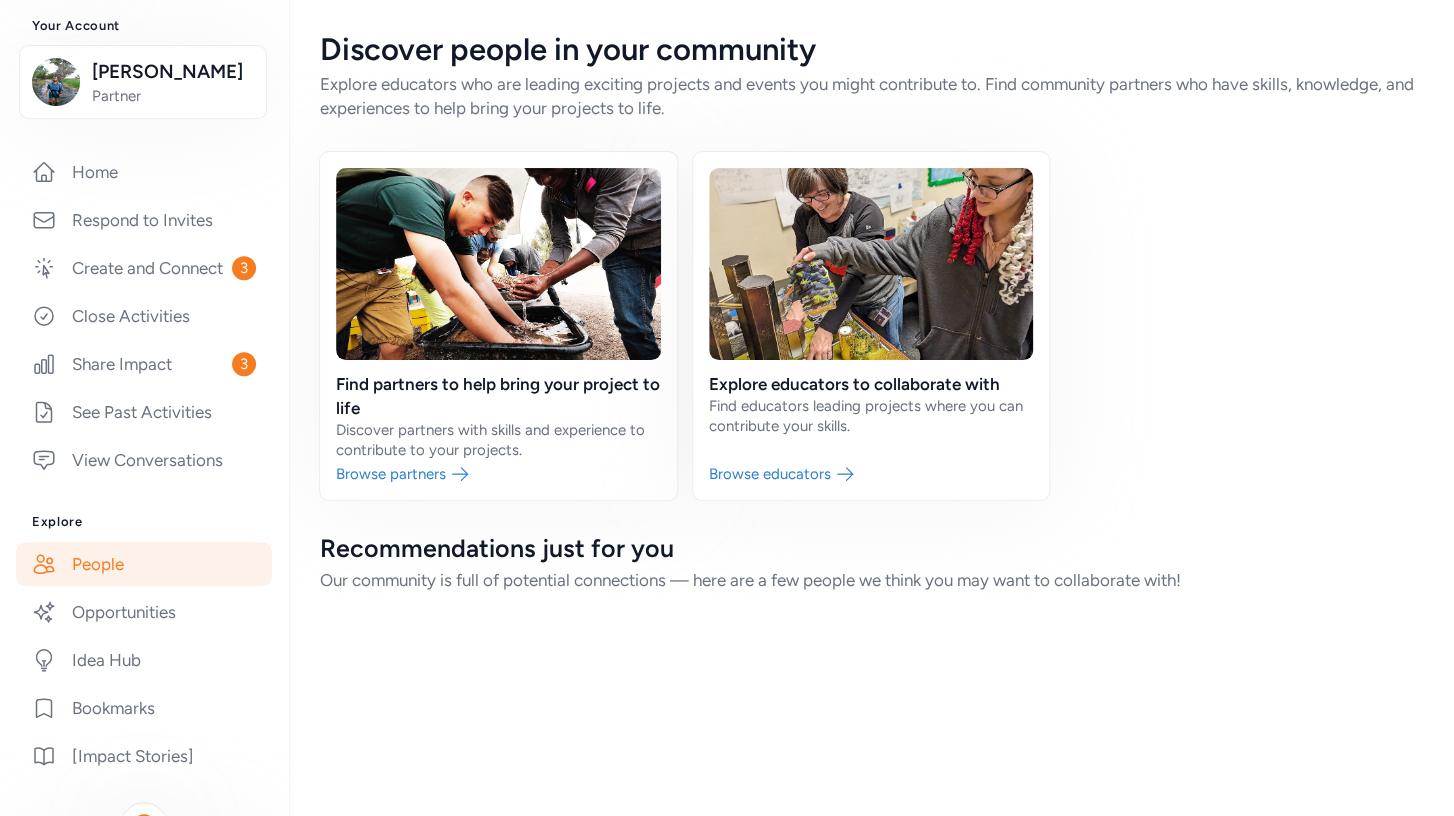 scroll, scrollTop: 0, scrollLeft: 0, axis: both 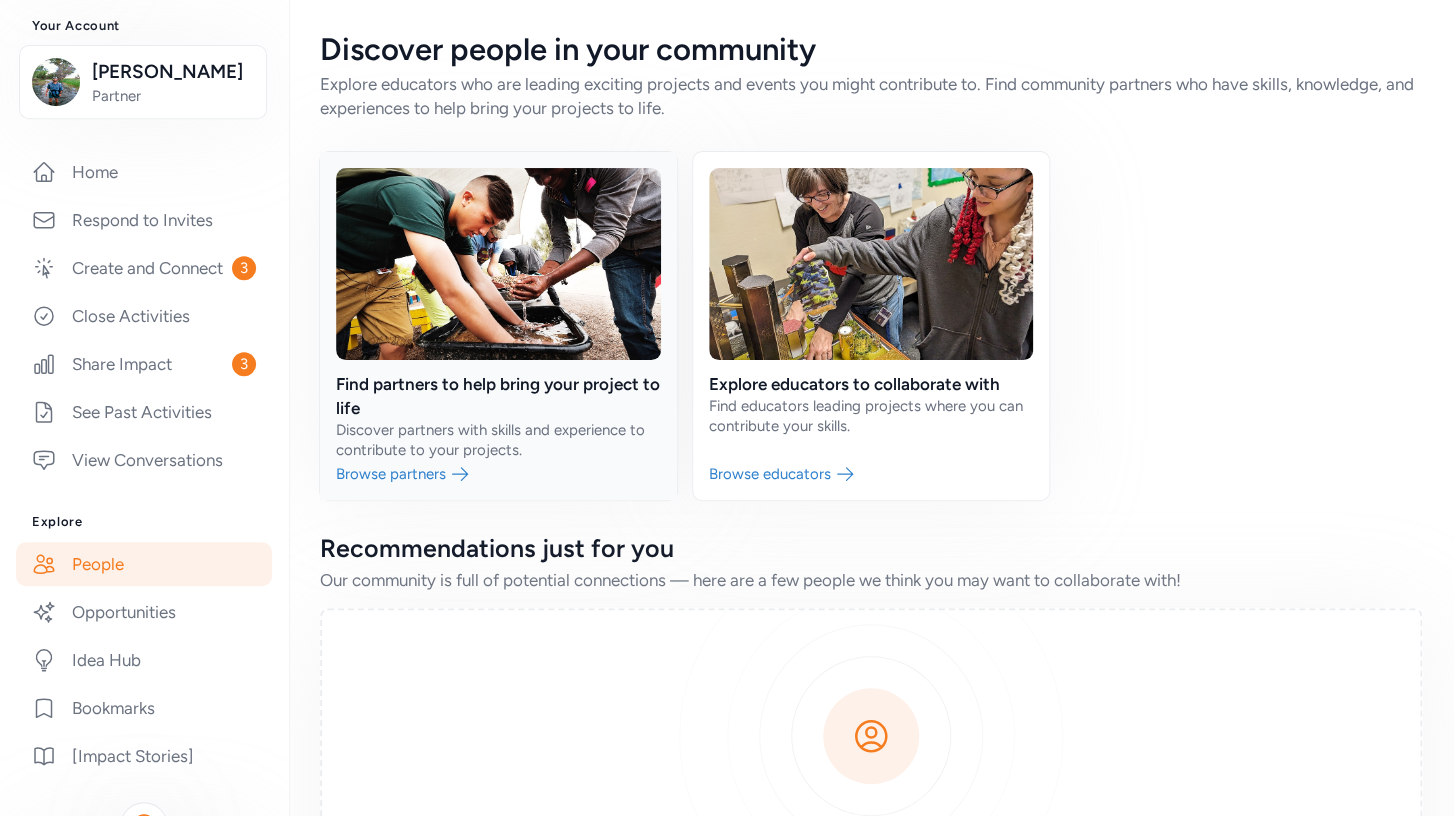 click at bounding box center [498, 326] 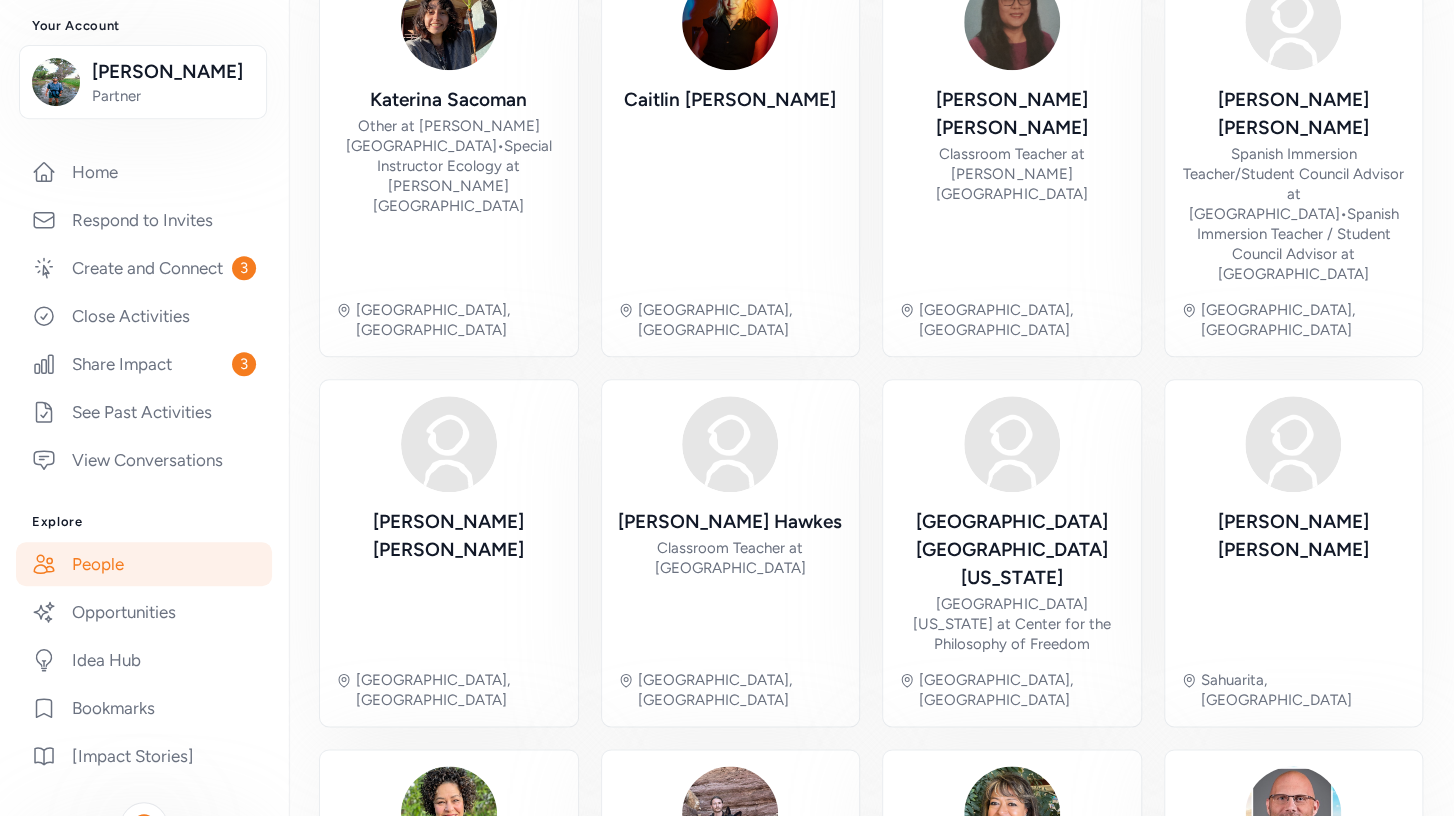 scroll, scrollTop: 658, scrollLeft: 0, axis: vertical 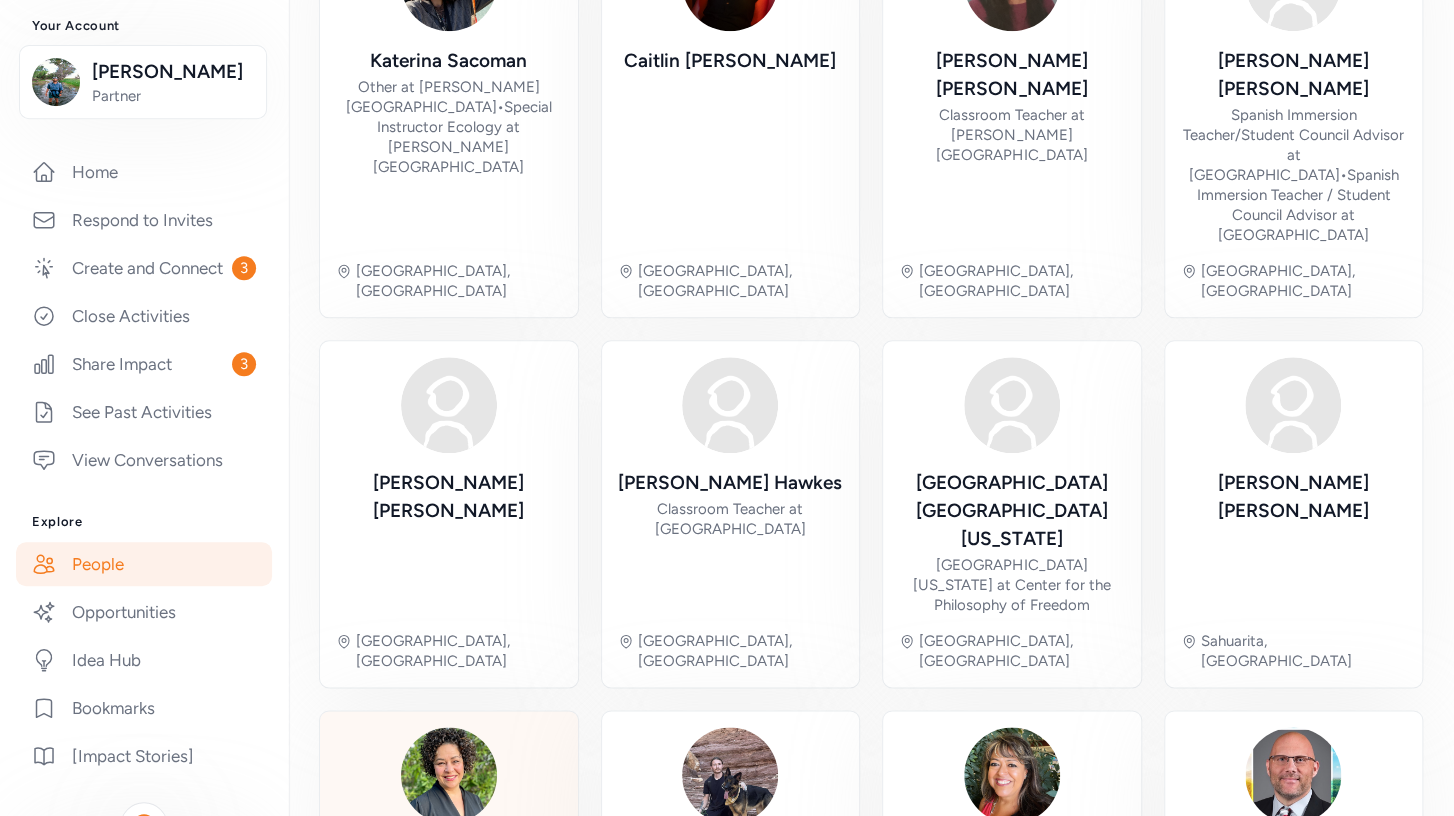 click at bounding box center [449, 775] 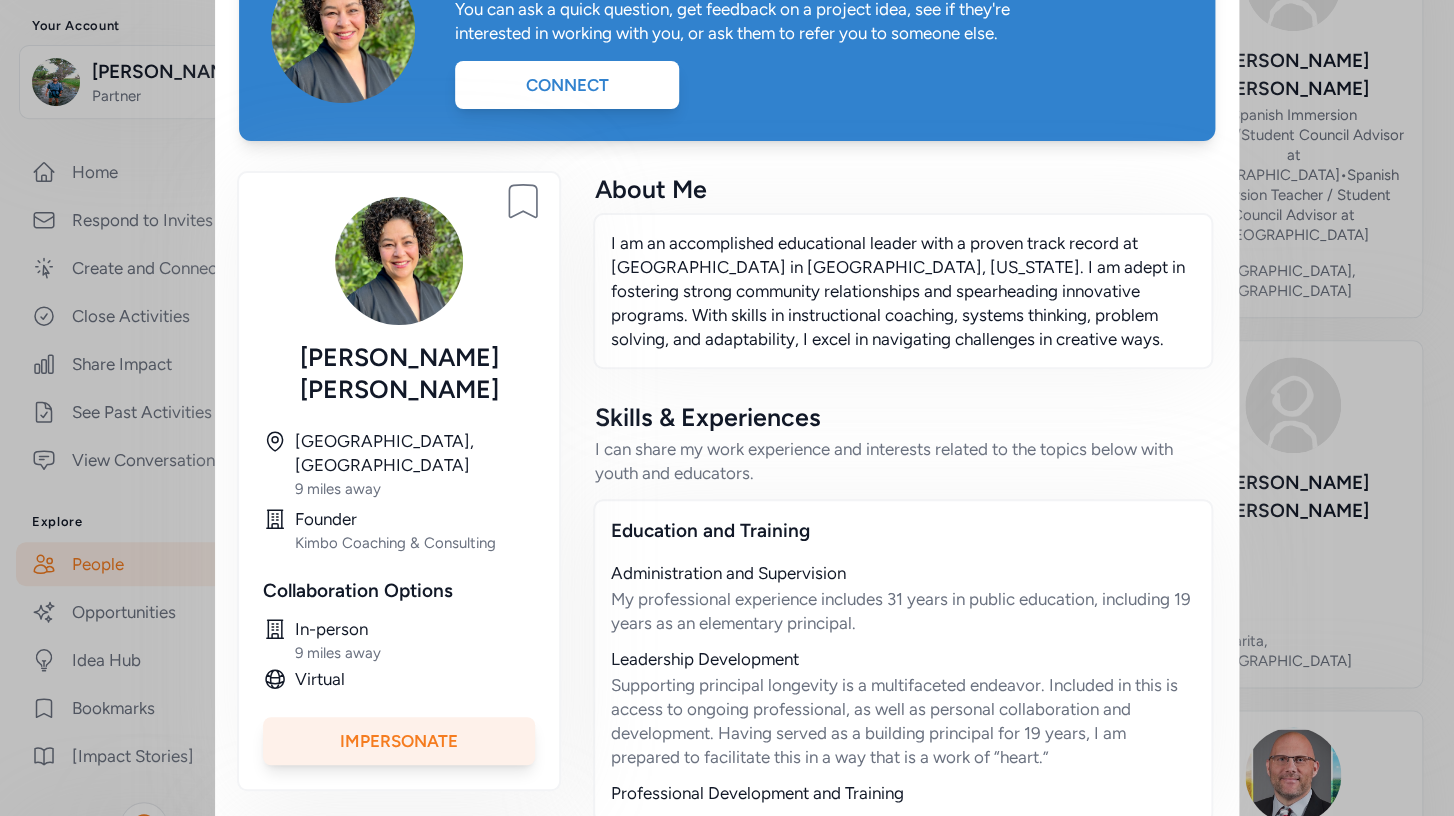 scroll, scrollTop: 0, scrollLeft: 0, axis: both 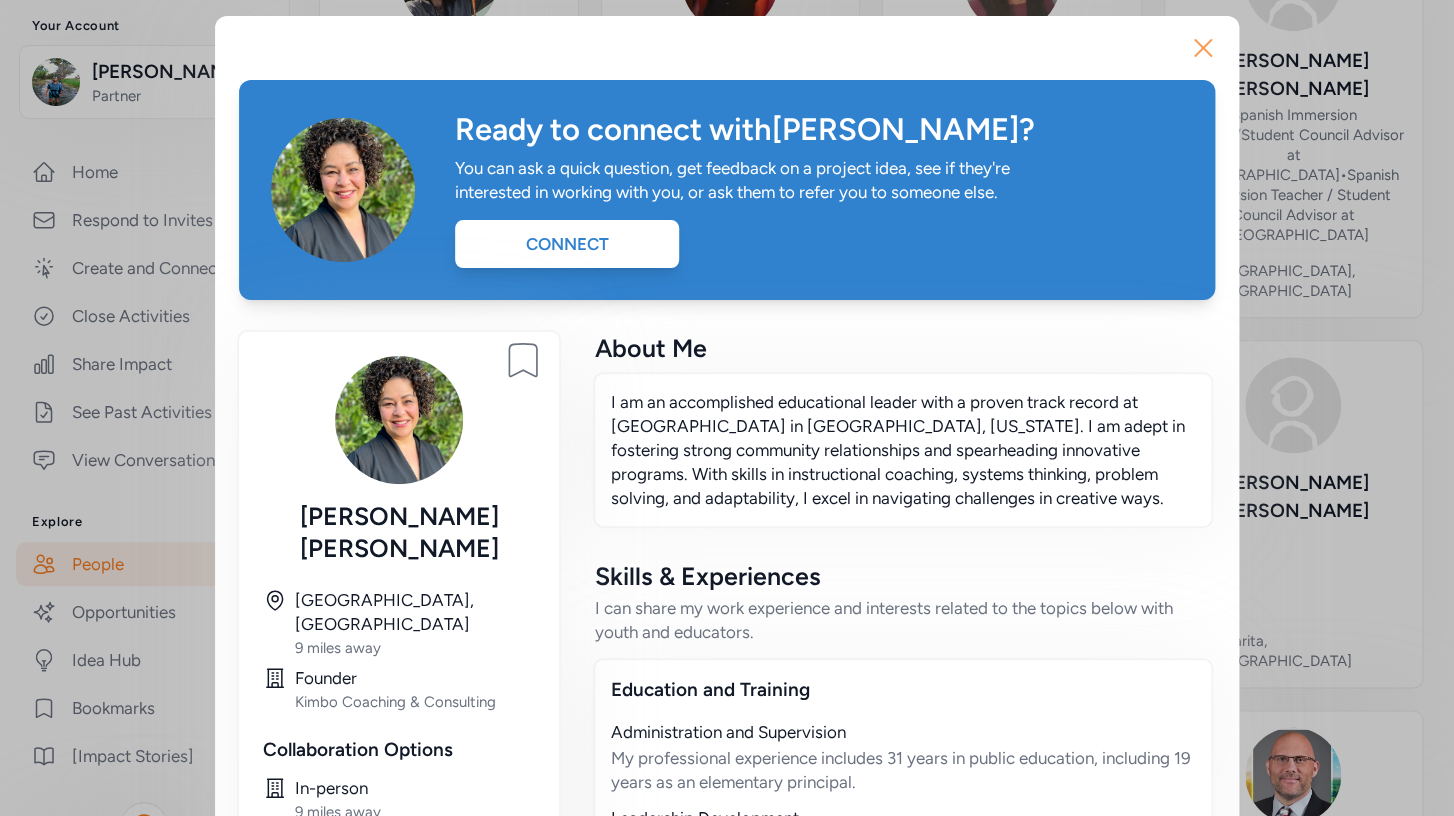 click 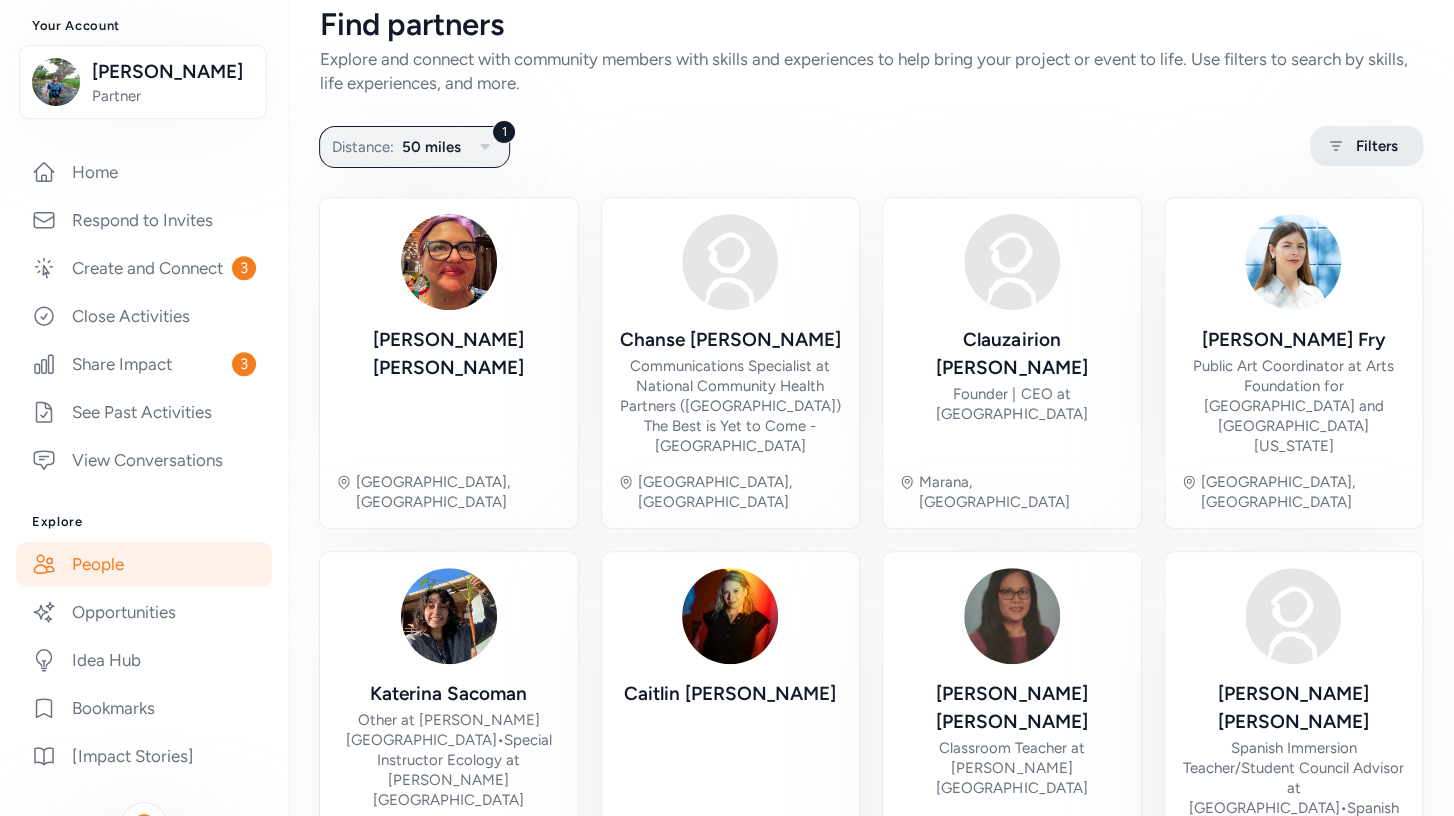 scroll, scrollTop: 70, scrollLeft: 0, axis: vertical 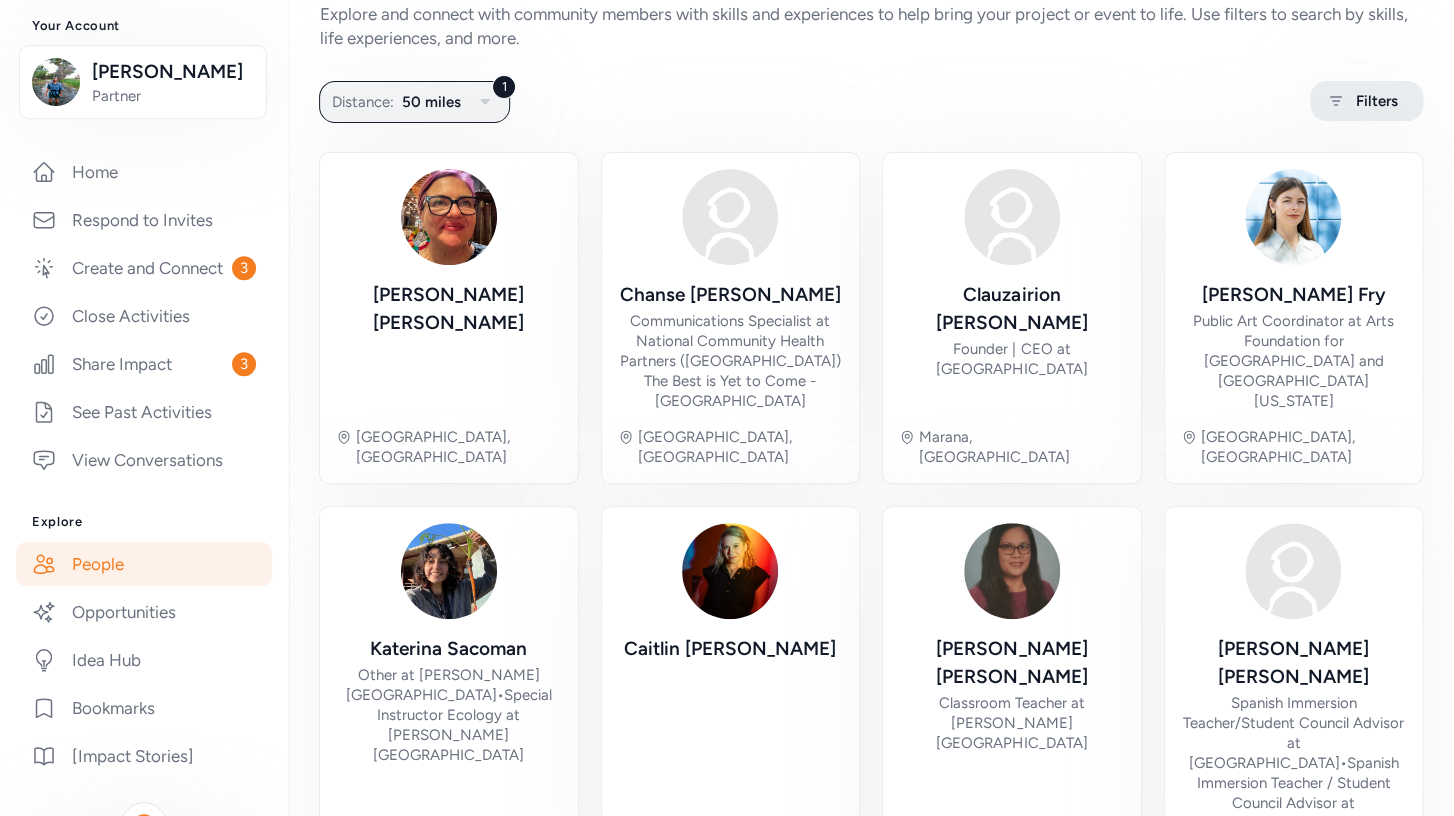 click on "Filters" at bounding box center (1377, 101) 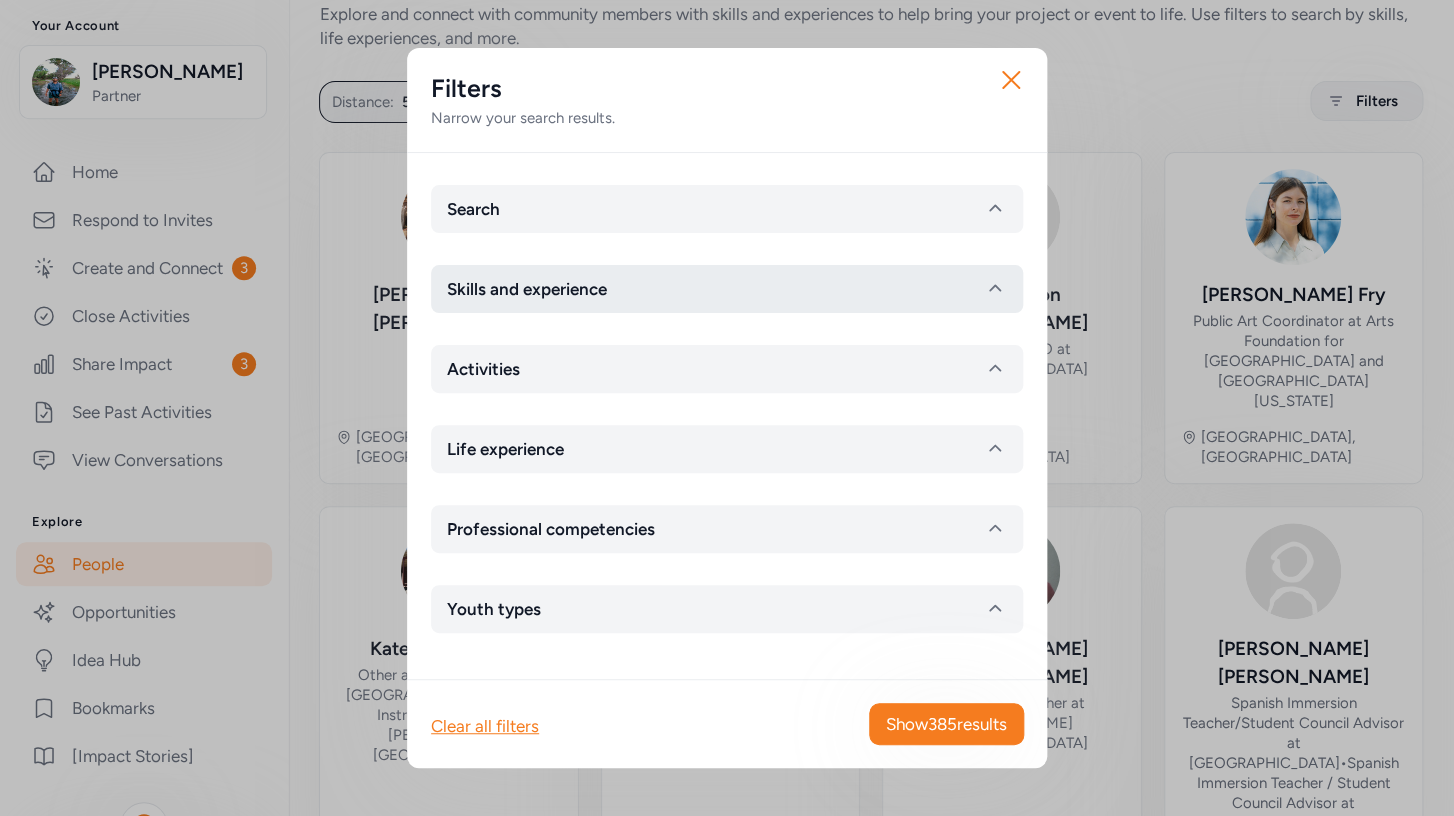 click on "Skills and experience" at bounding box center [727, 289] 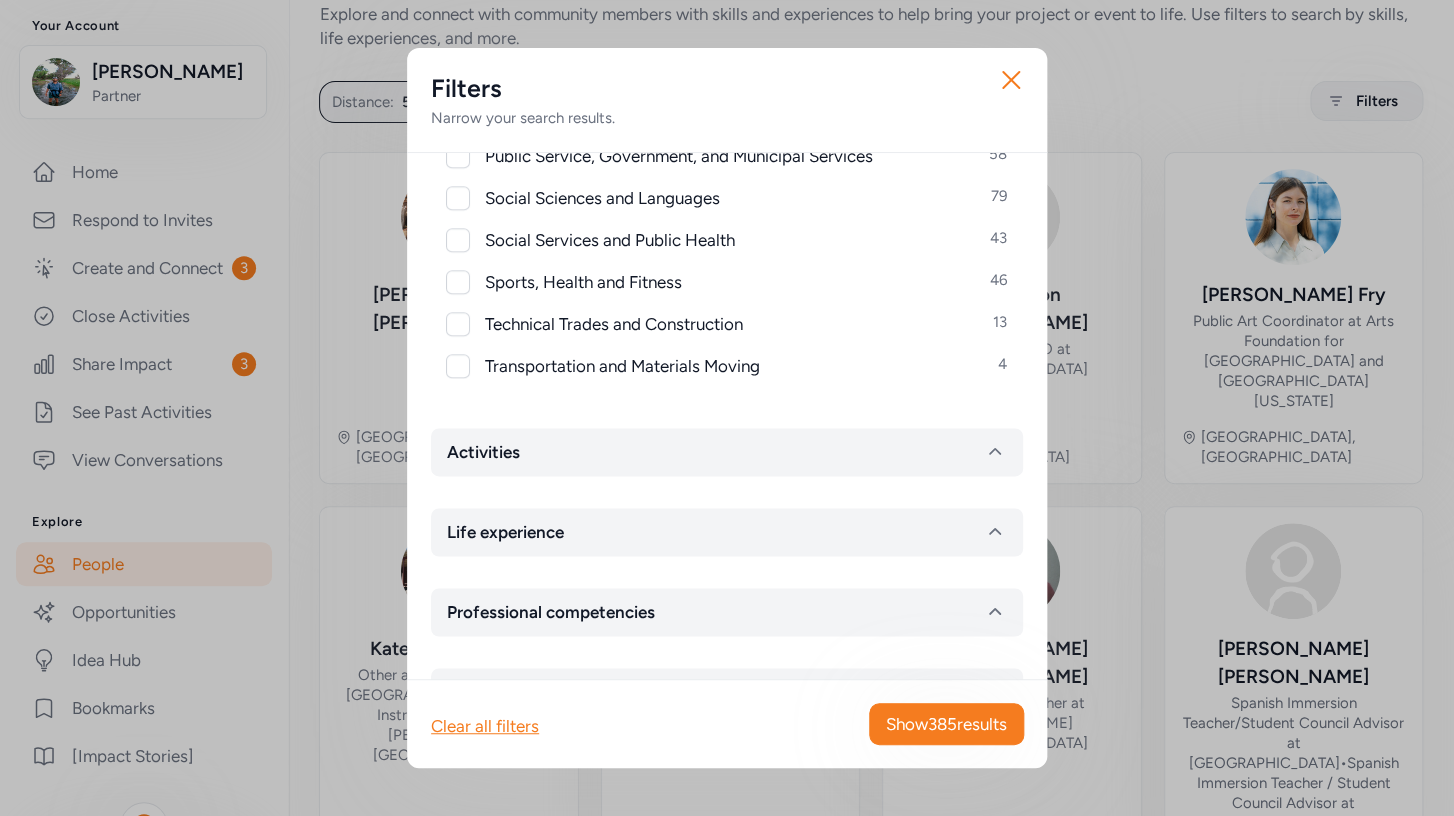 scroll, scrollTop: 1022, scrollLeft: 0, axis: vertical 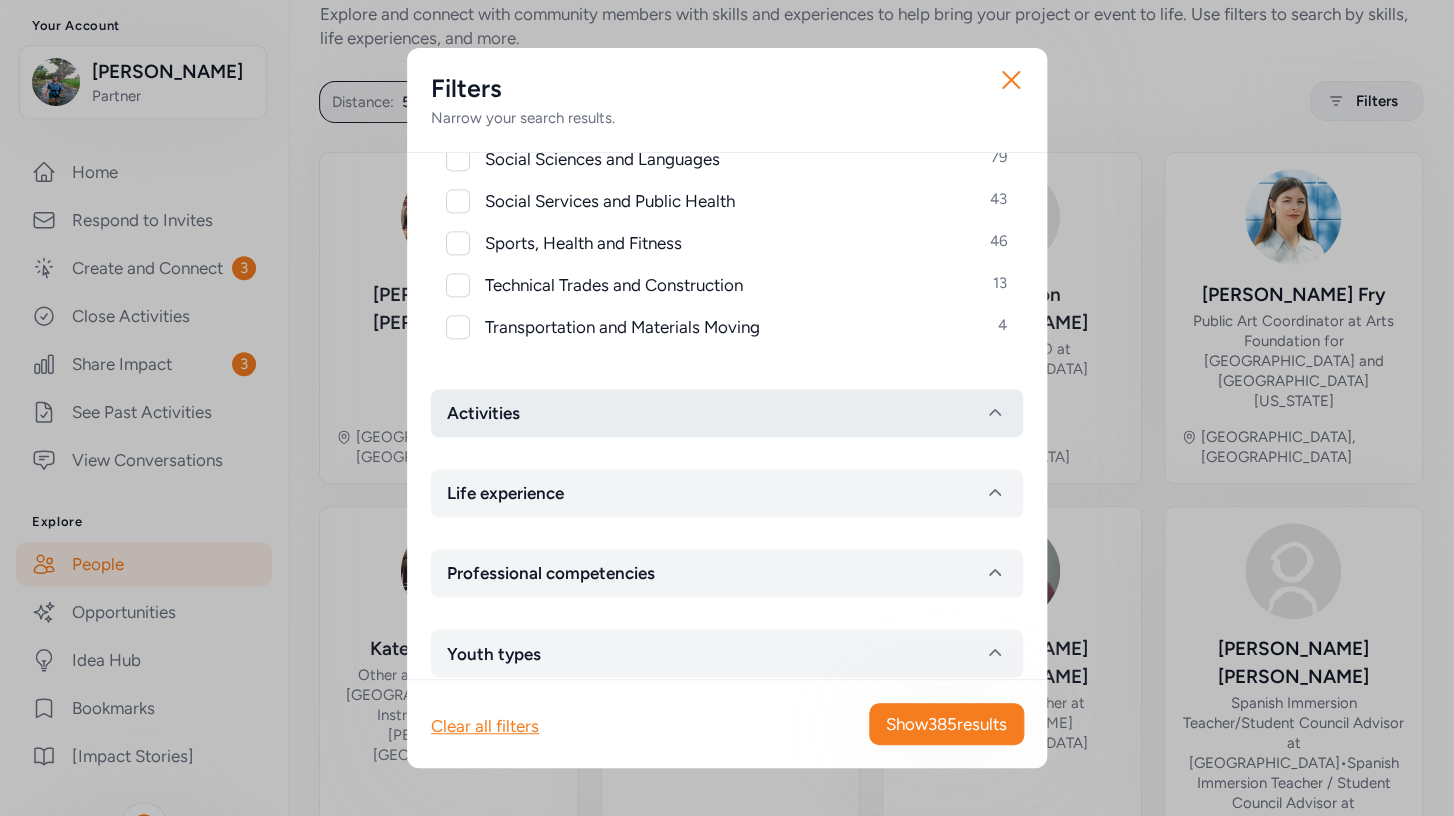 click on "Activities" at bounding box center [727, 413] 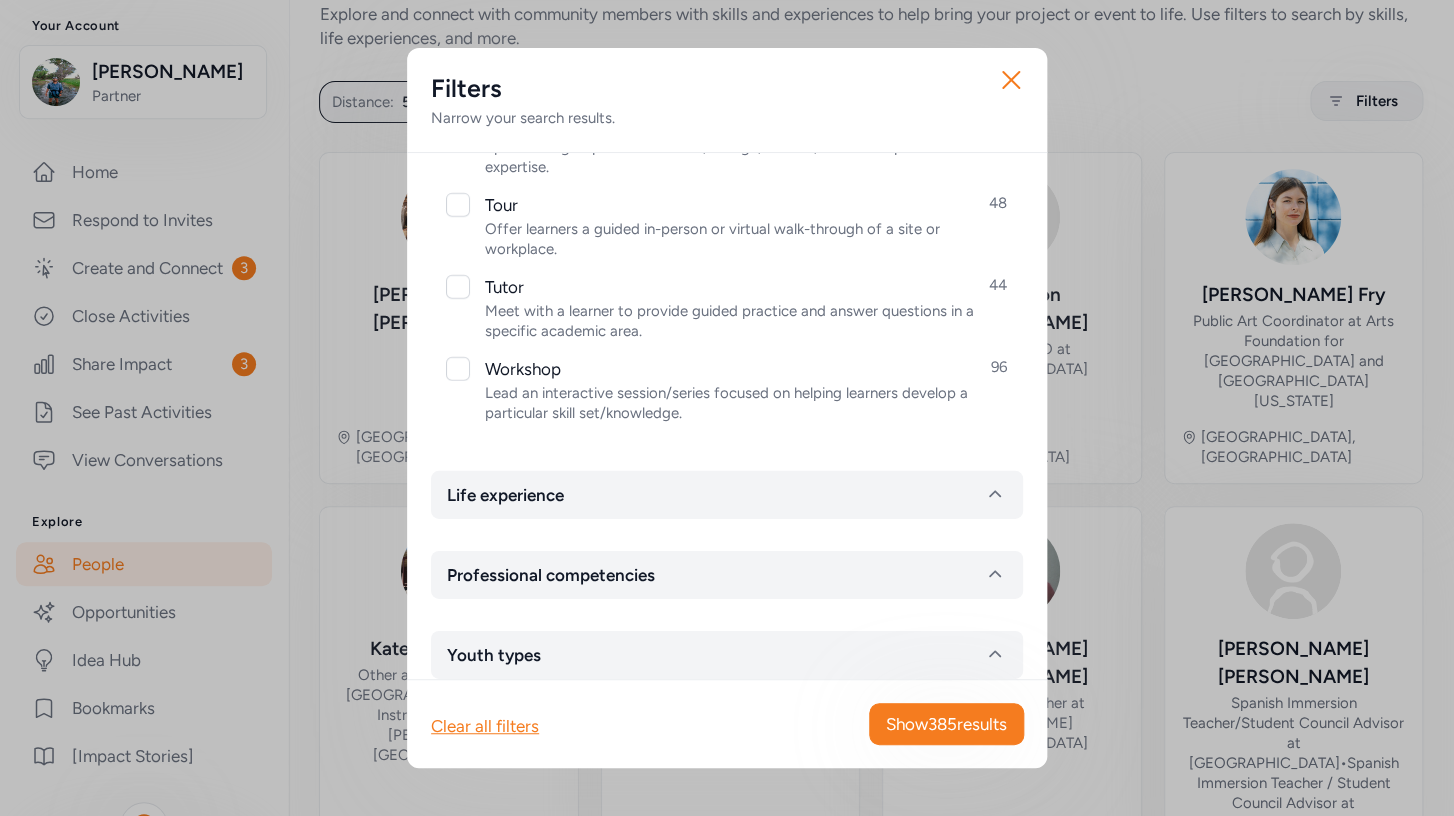 scroll, scrollTop: 2236, scrollLeft: 0, axis: vertical 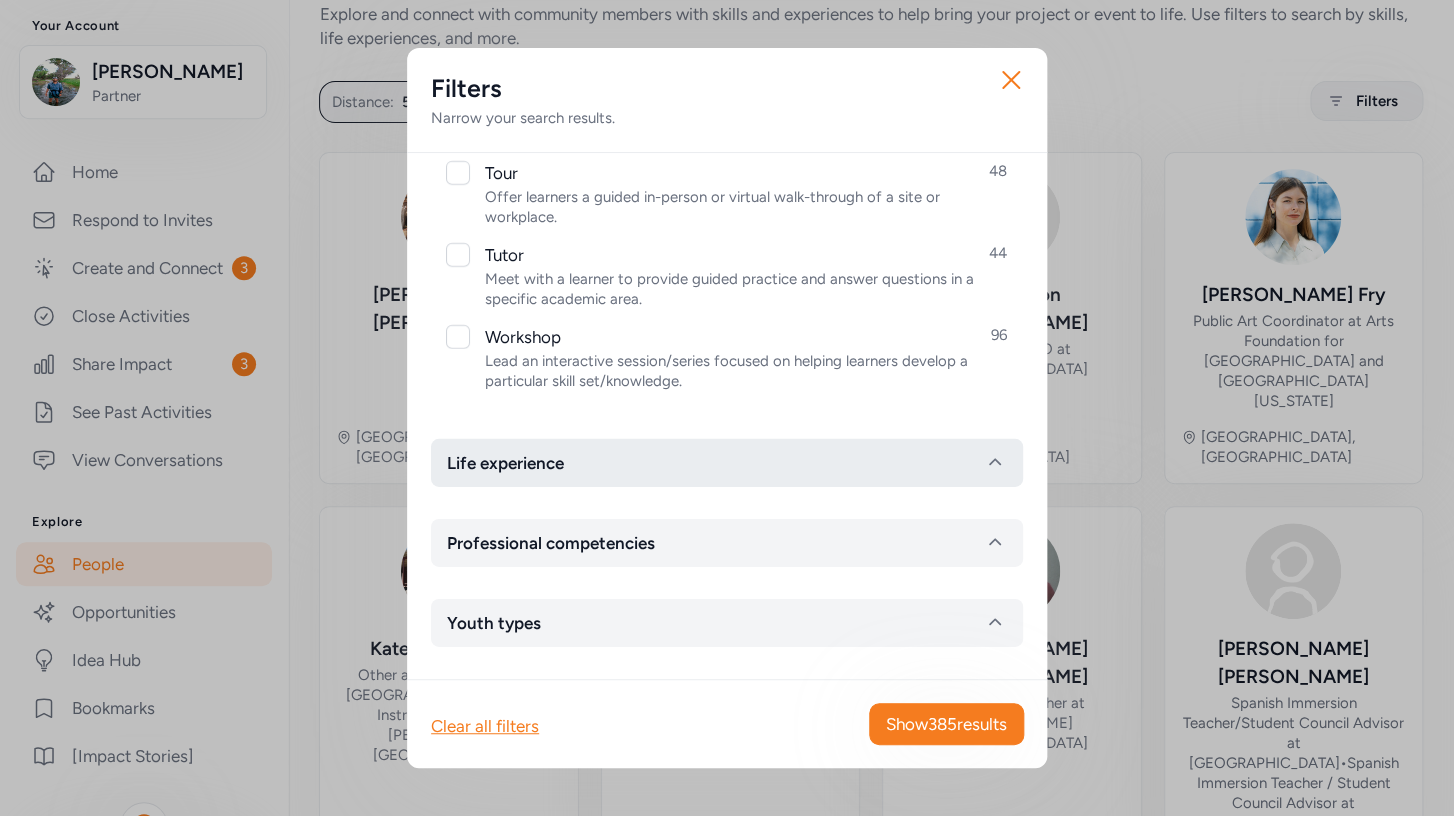 click on "Life experience" at bounding box center (727, 463) 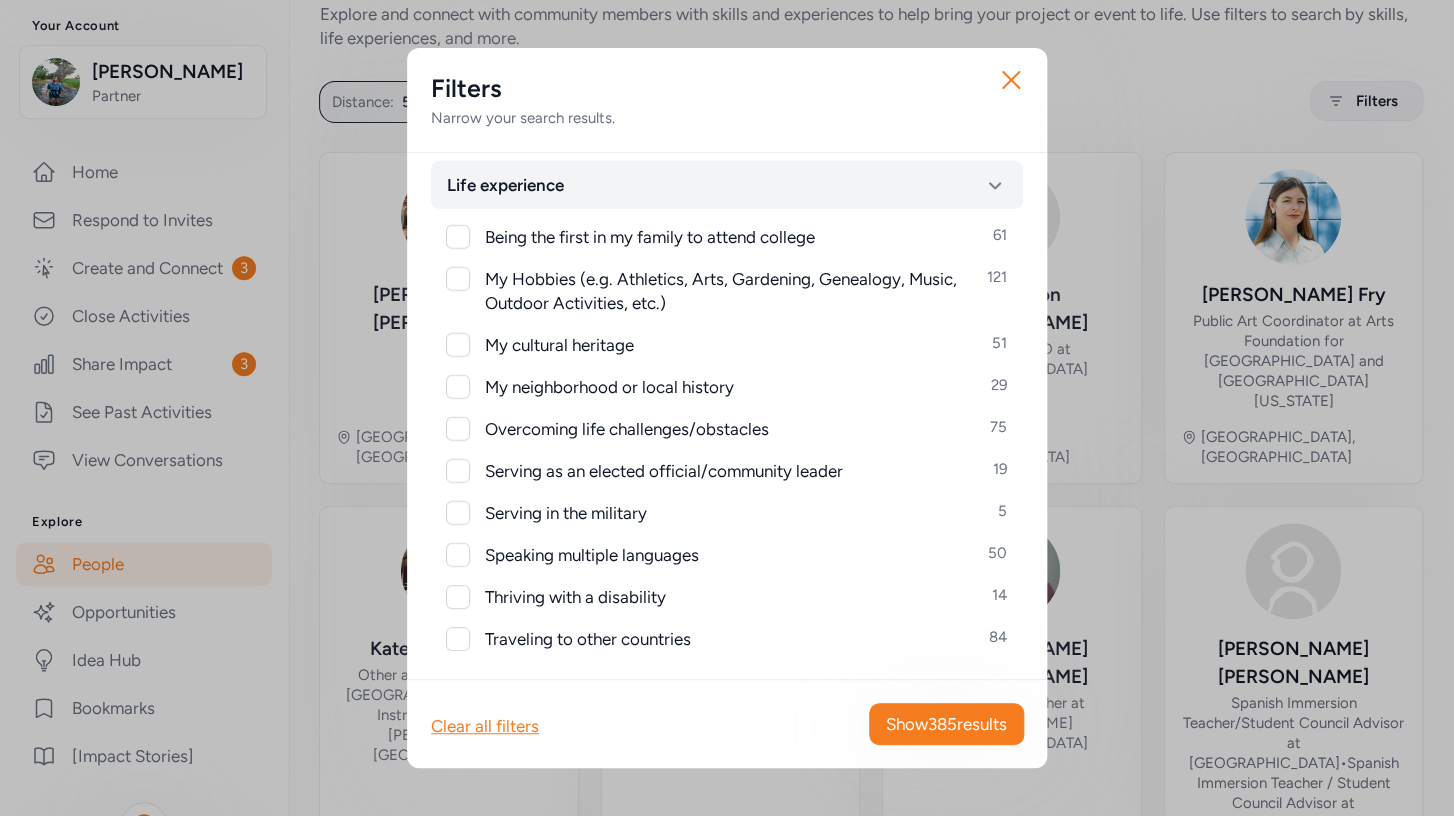 scroll, scrollTop: 2696, scrollLeft: 0, axis: vertical 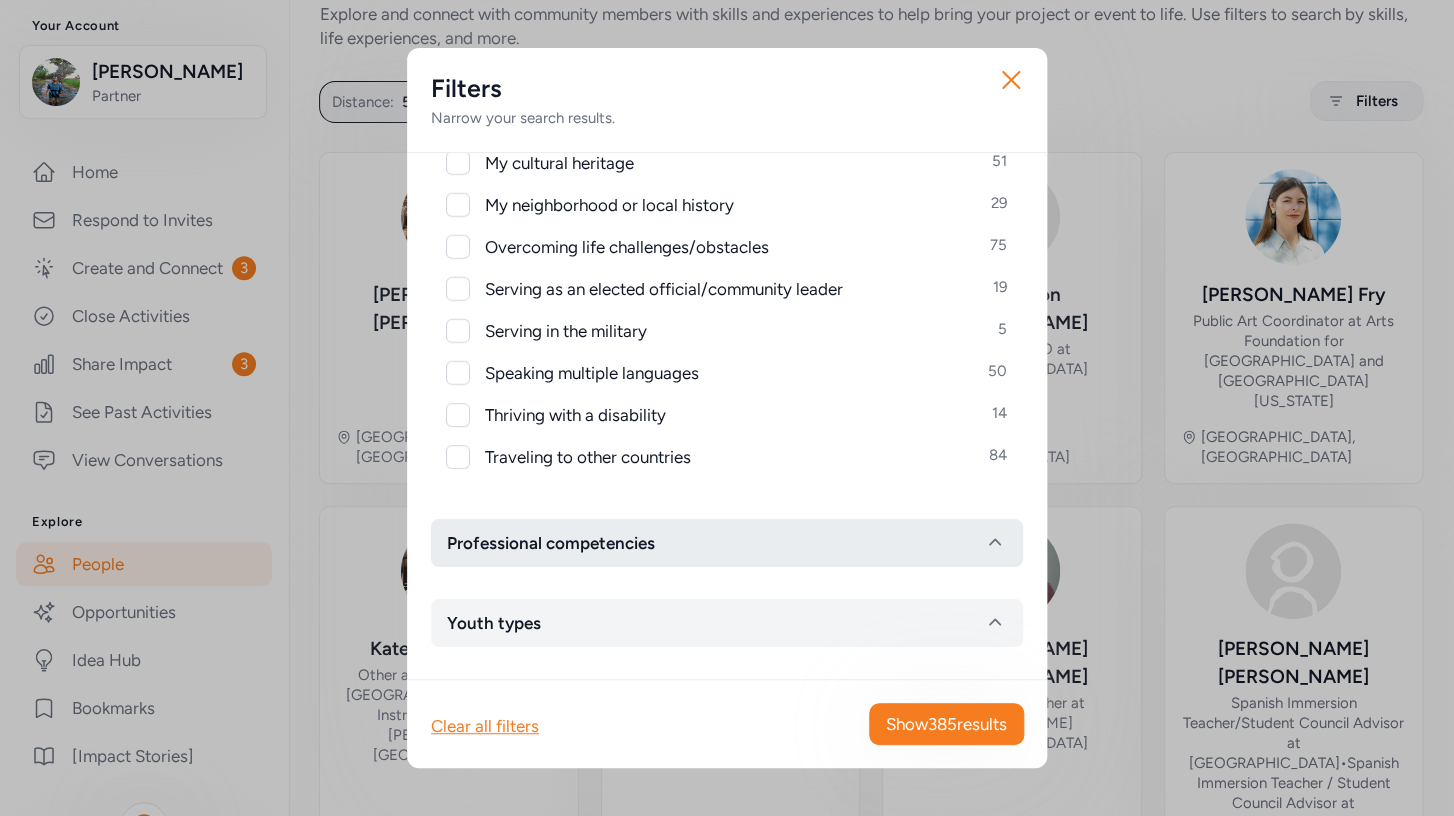 click on "Professional competencies" at bounding box center [551, 543] 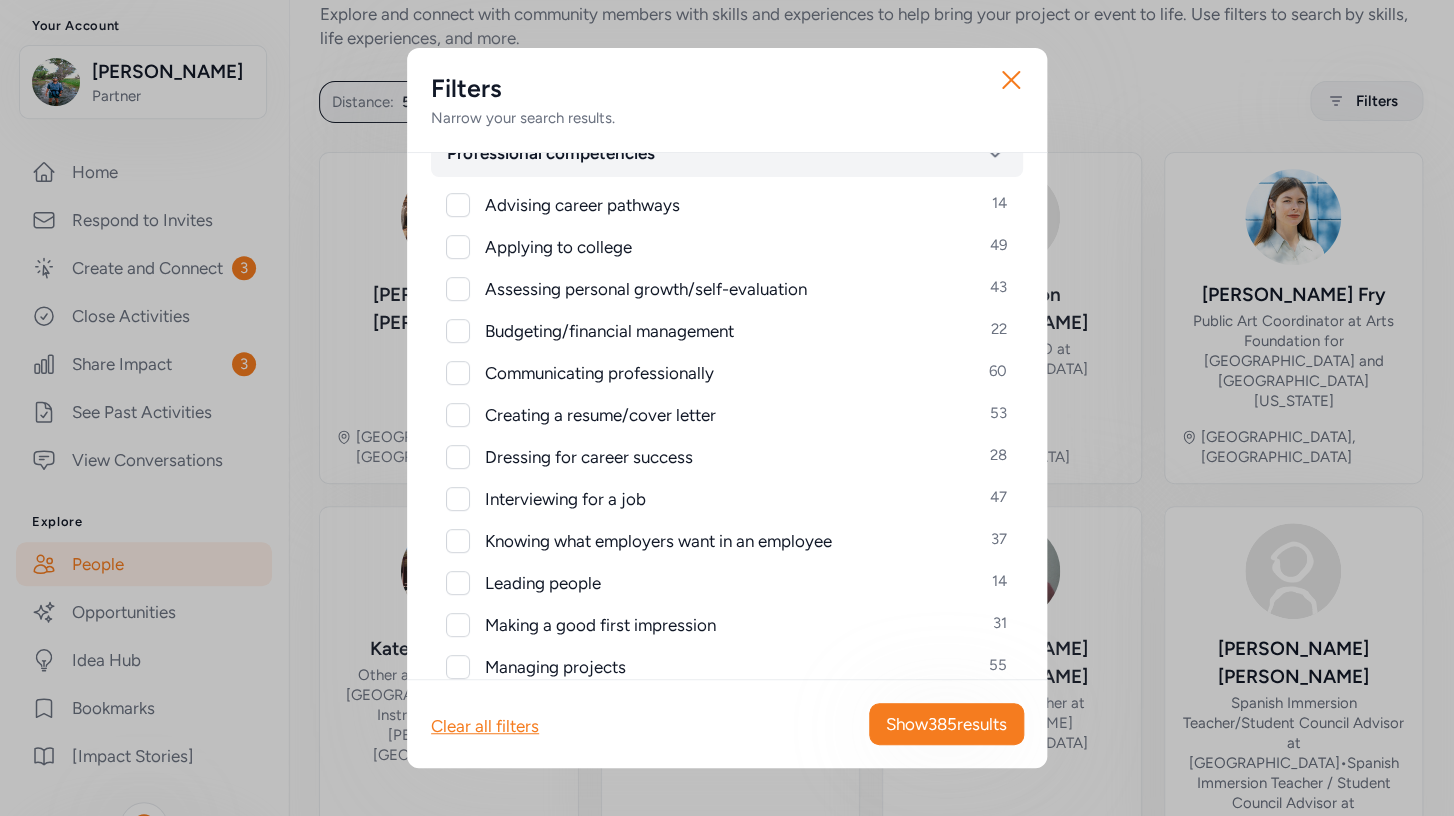 scroll, scrollTop: 3143, scrollLeft: 0, axis: vertical 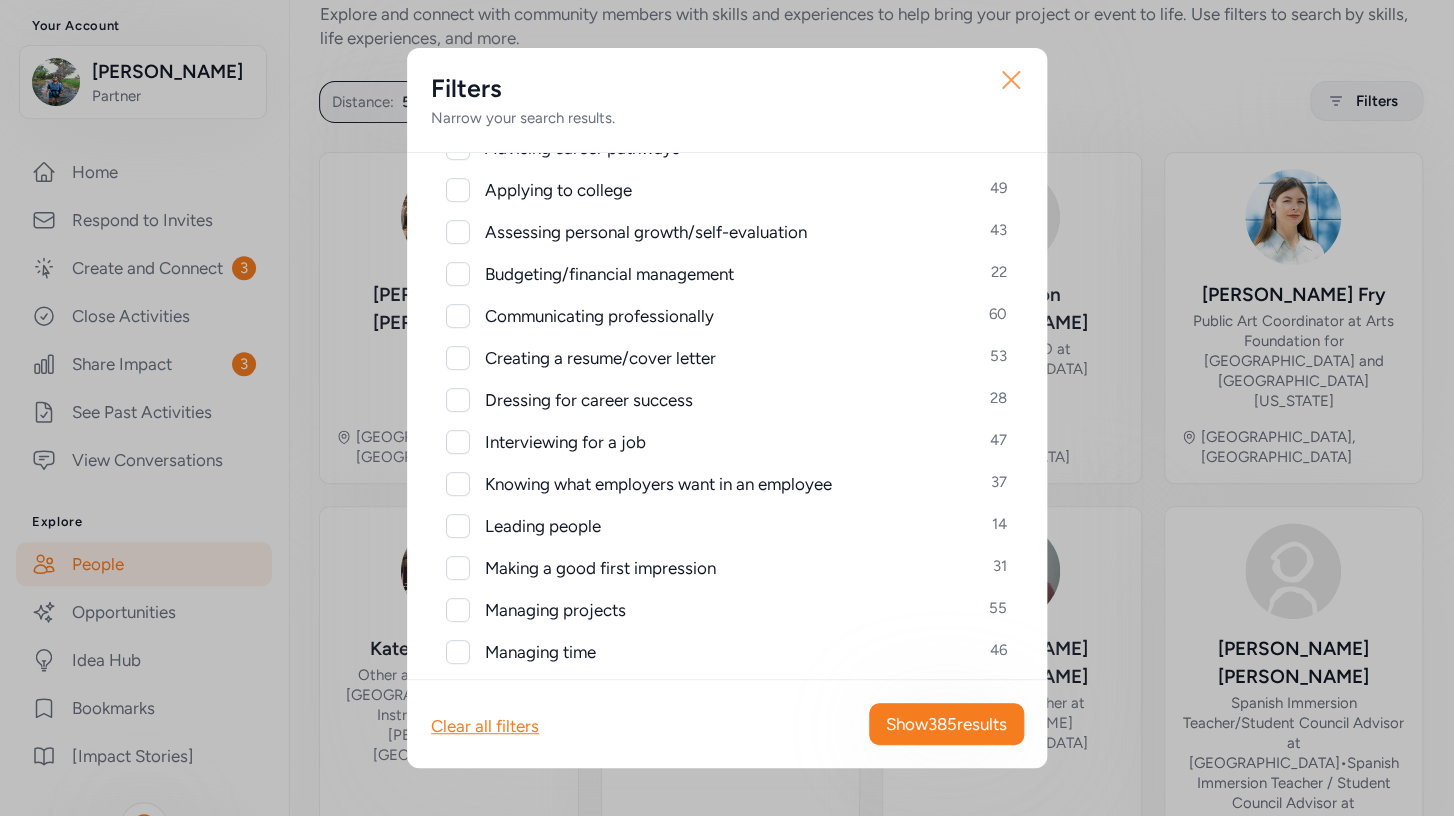 click 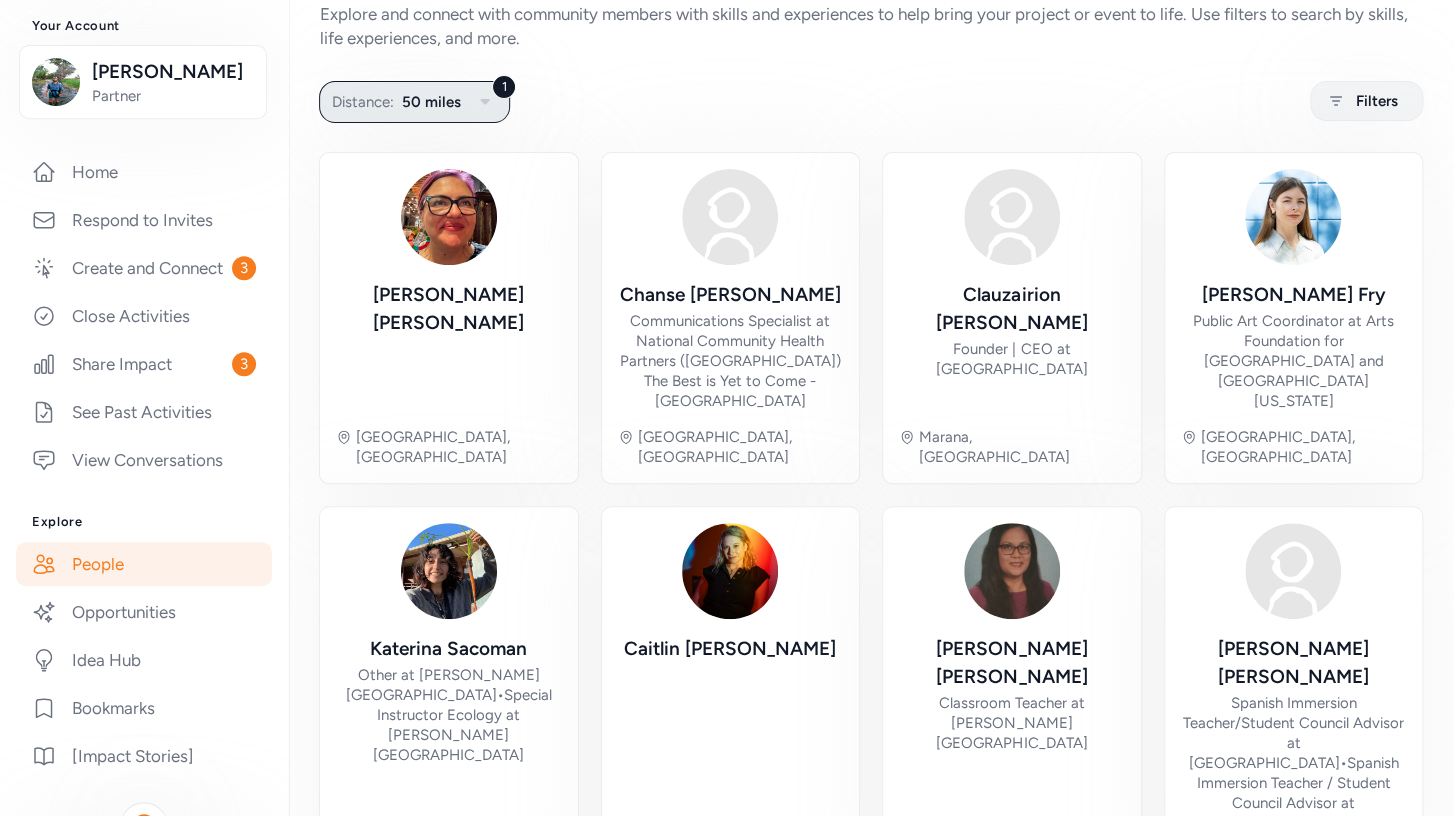 click on "50 miles" at bounding box center (431, 102) 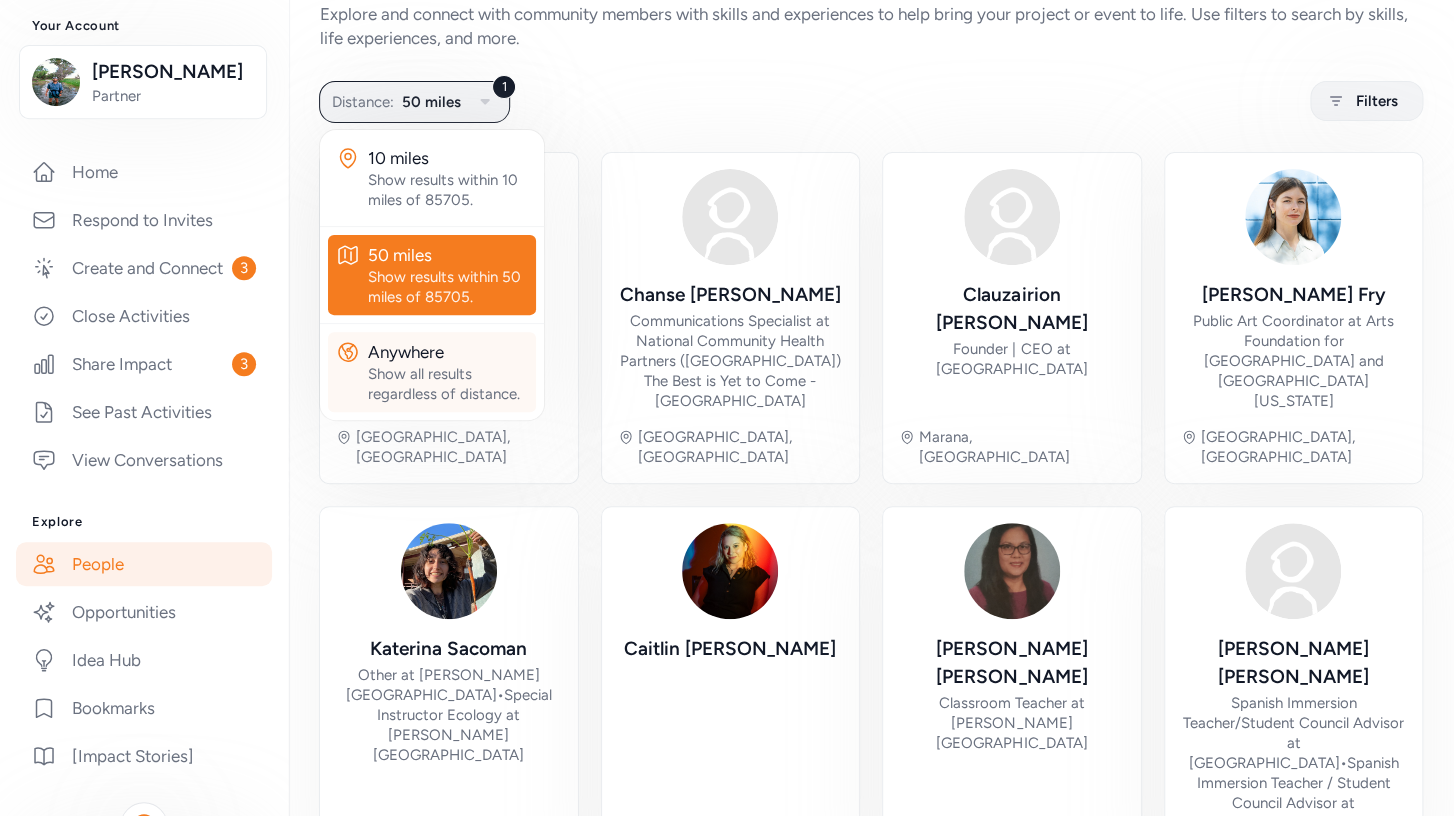click on "Anywhere" at bounding box center [448, 352] 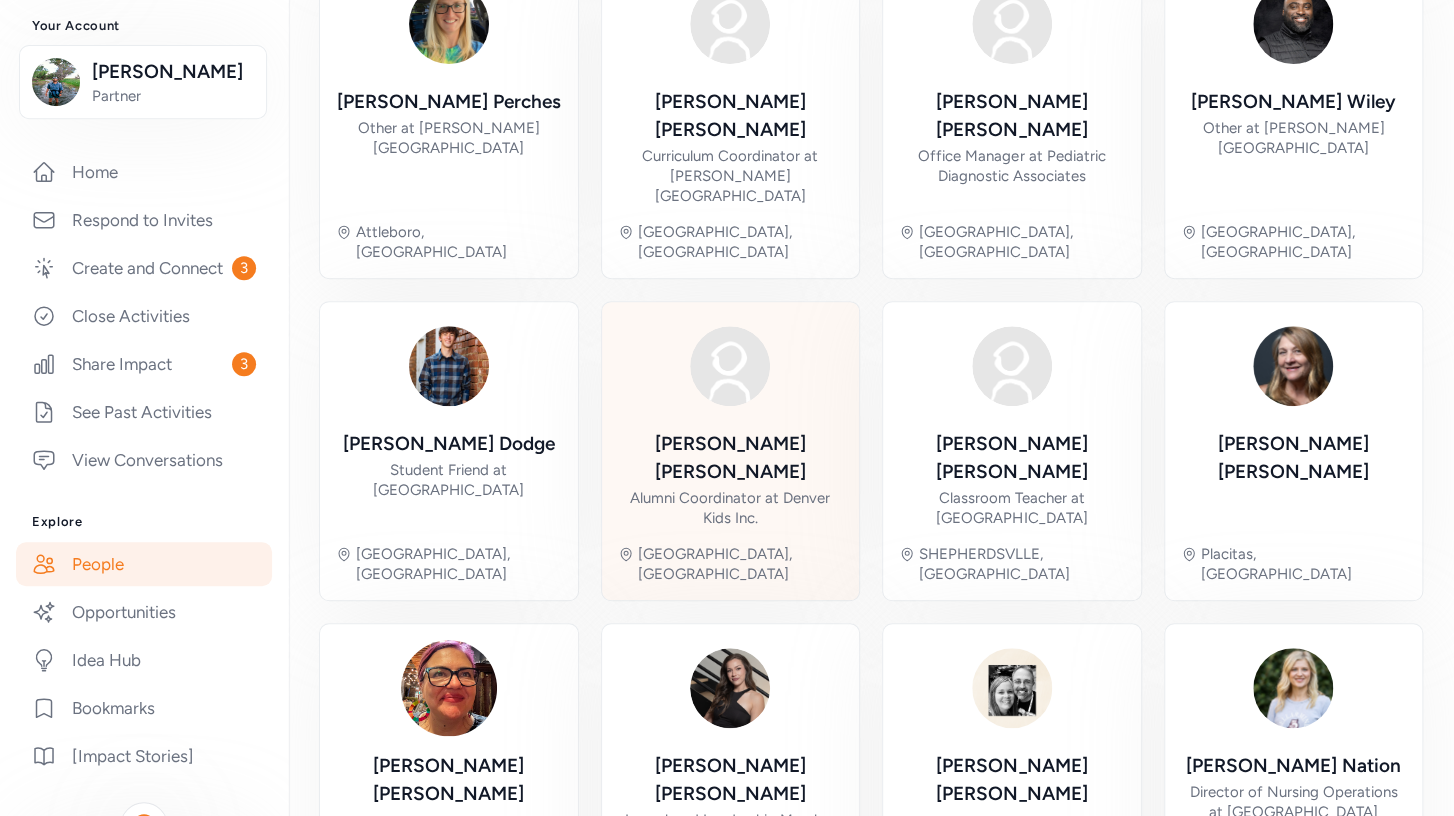 scroll, scrollTop: 0, scrollLeft: 0, axis: both 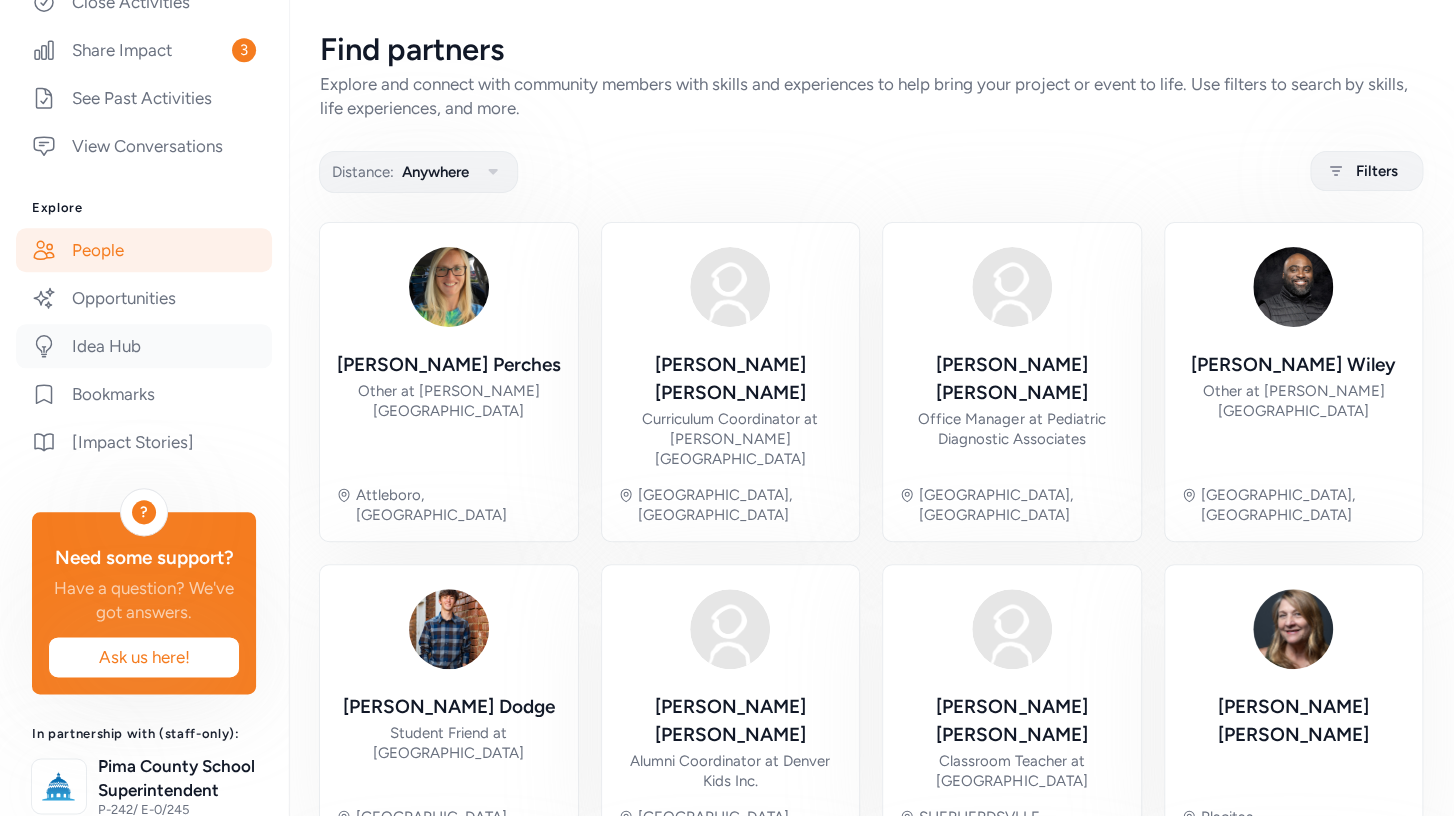 click on "Idea Hub" at bounding box center (144, 346) 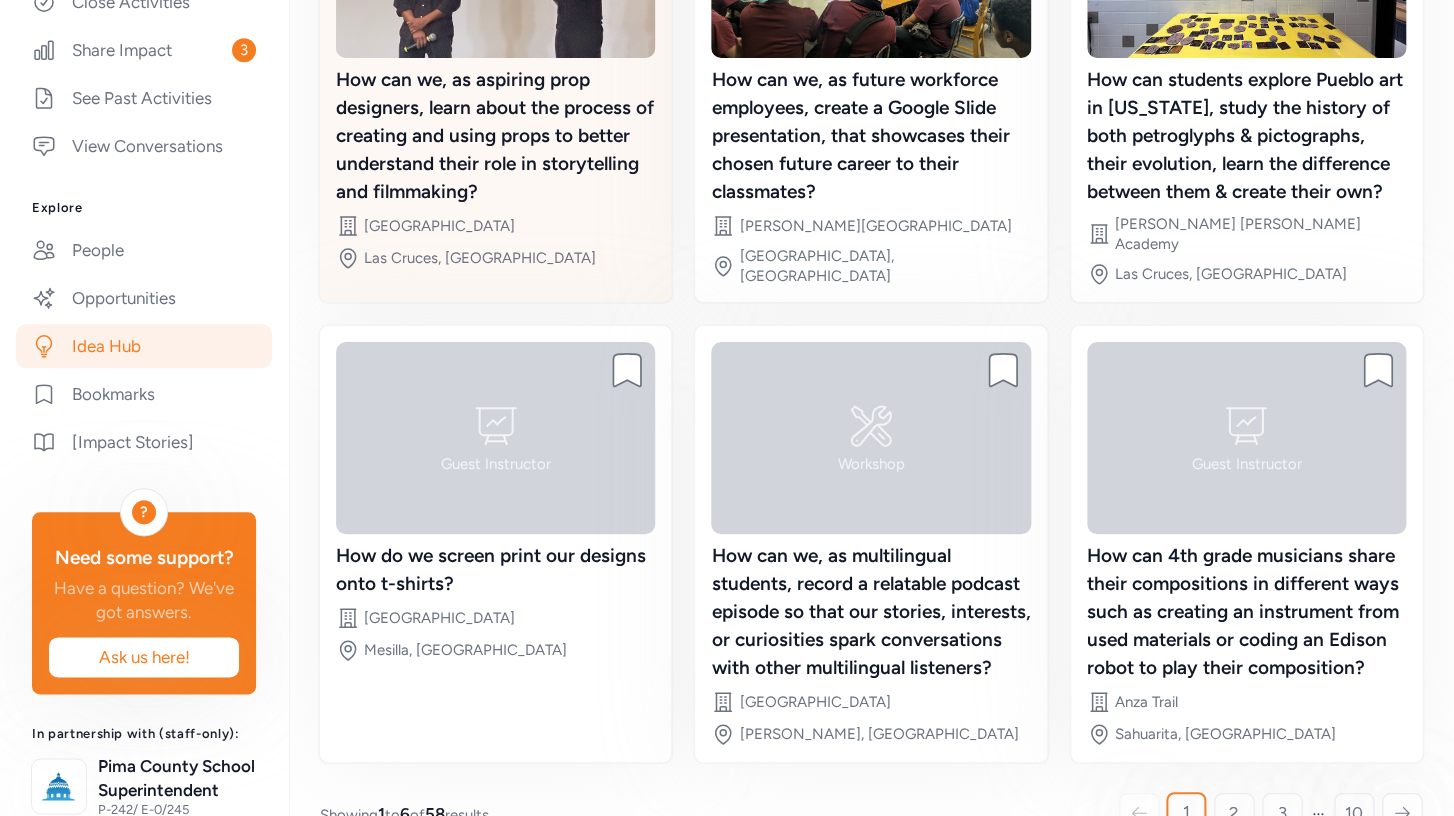 scroll, scrollTop: 436, scrollLeft: 0, axis: vertical 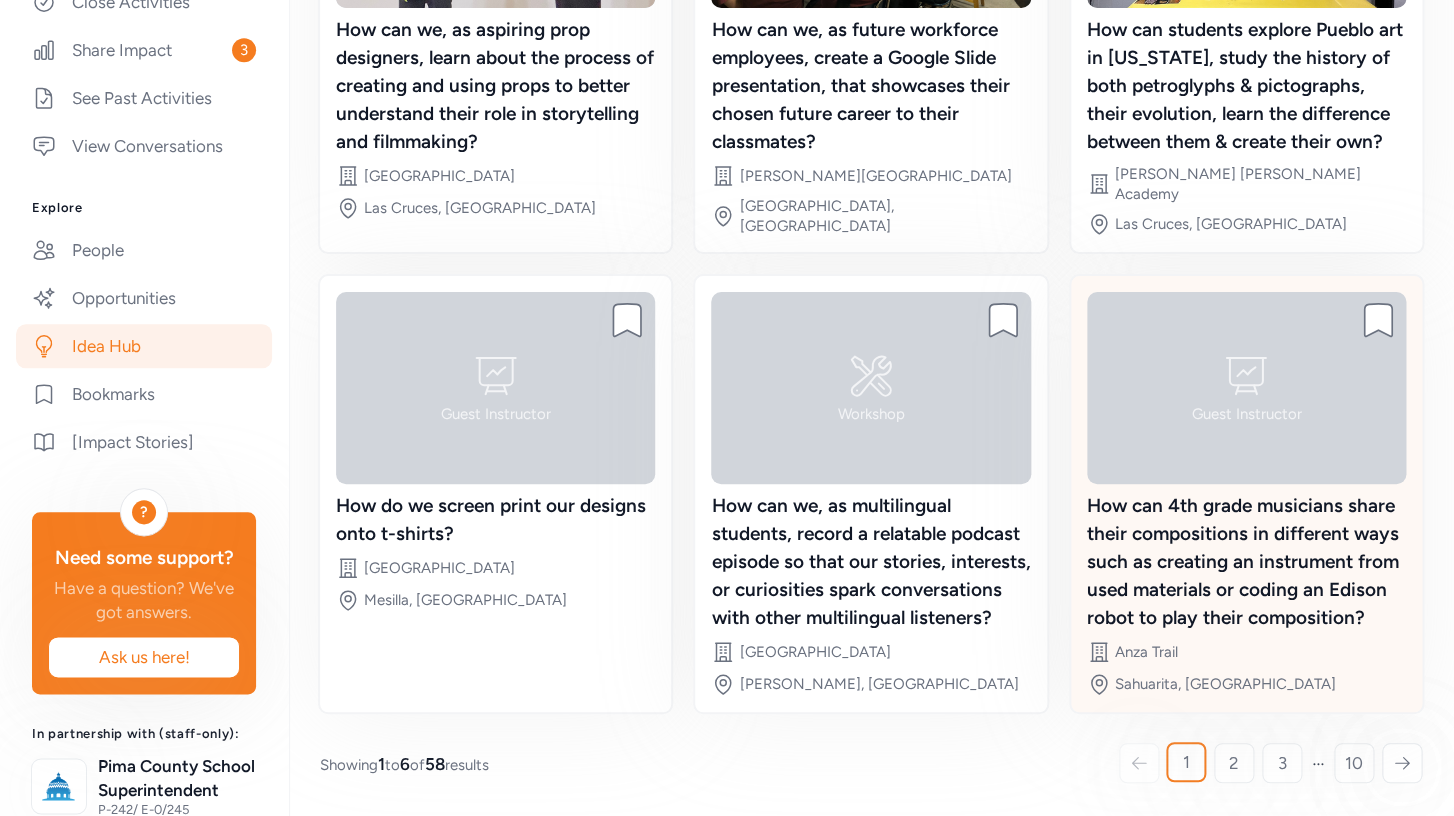 click on "How can 4th grade musicians share their compositions in different ways such as creating an instrument from used materials or coding an Edison robot to play their composition?" at bounding box center [1246, 562] 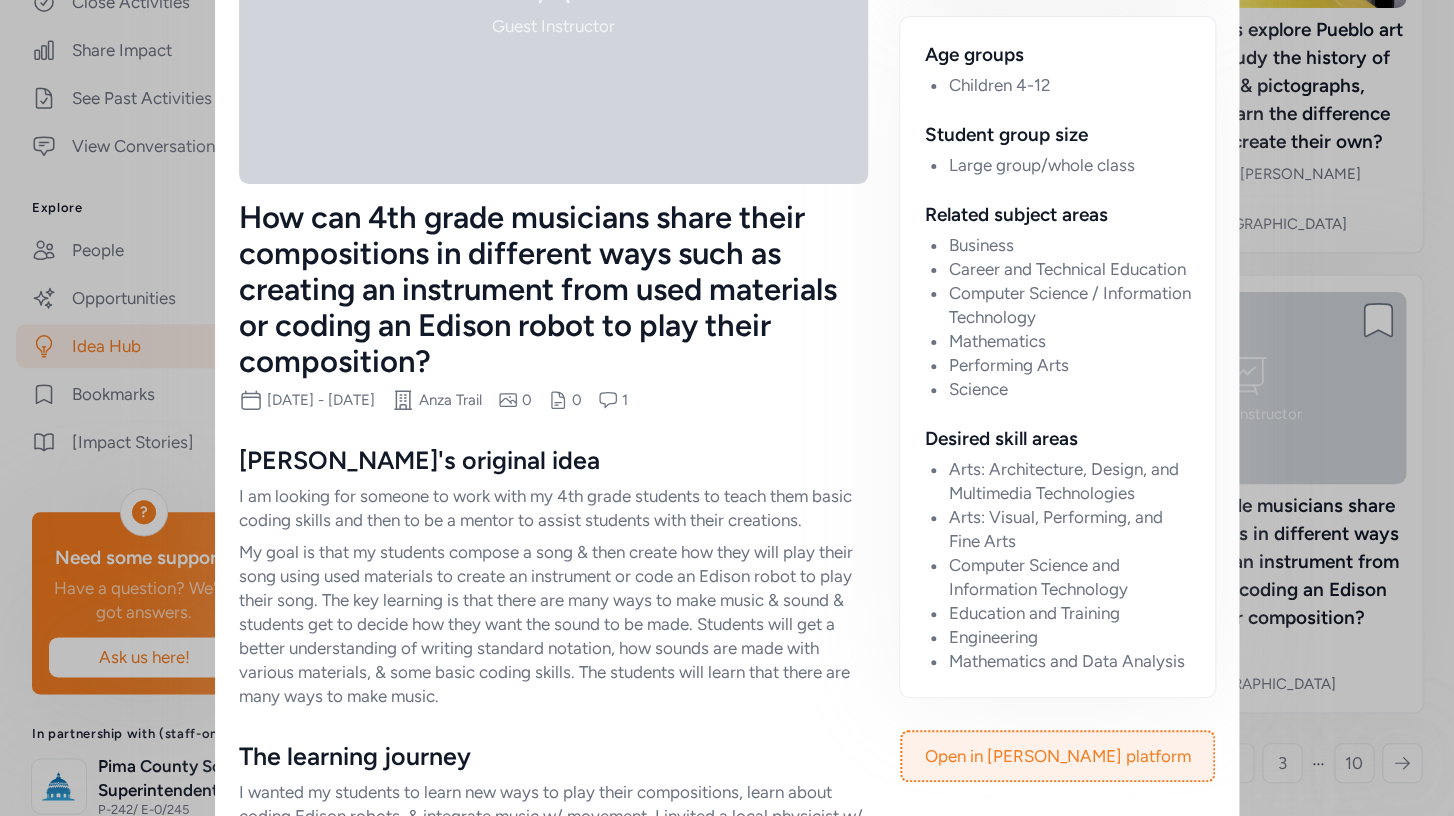 scroll, scrollTop: 0, scrollLeft: 0, axis: both 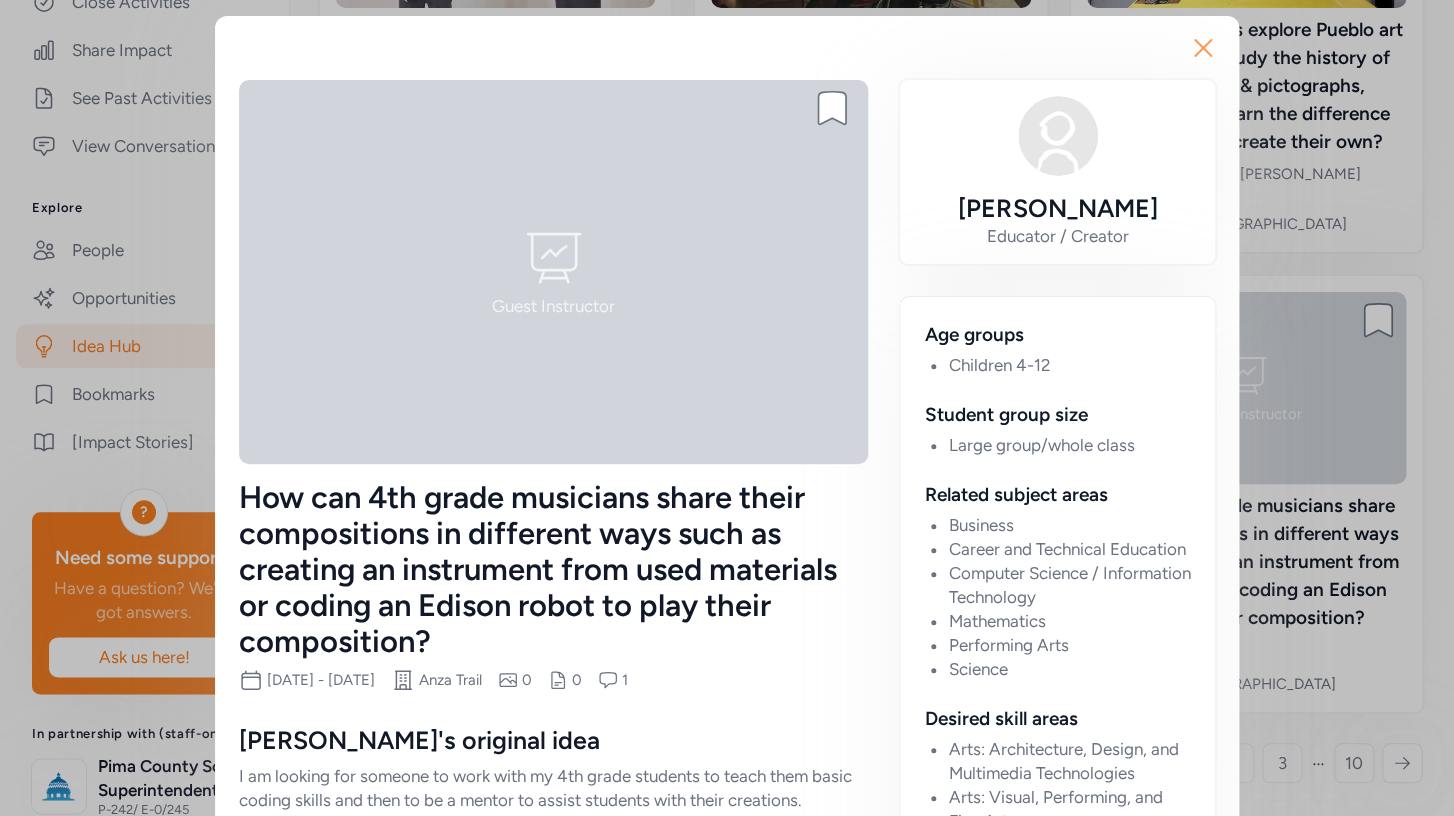 click 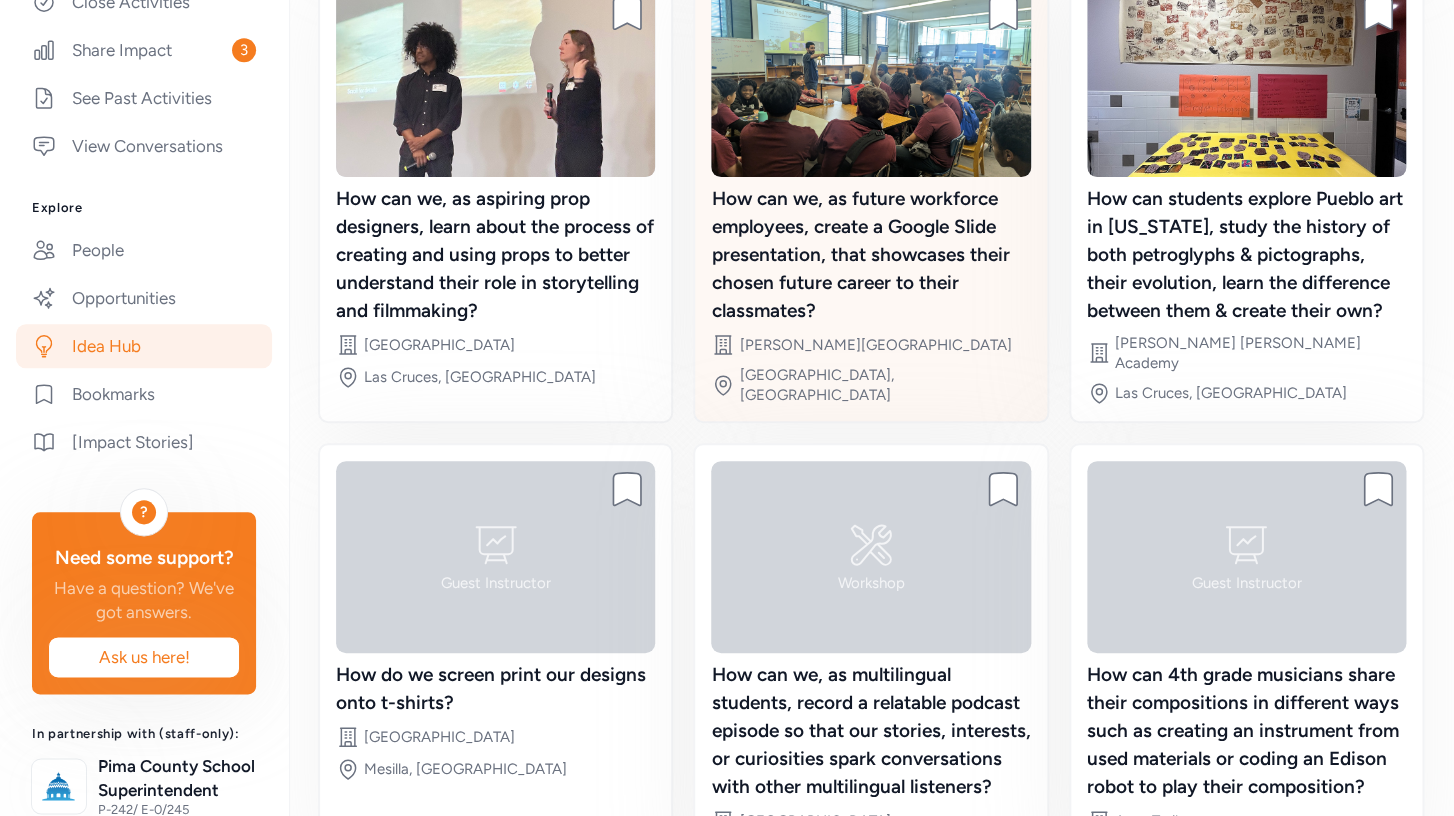 scroll, scrollTop: 48, scrollLeft: 0, axis: vertical 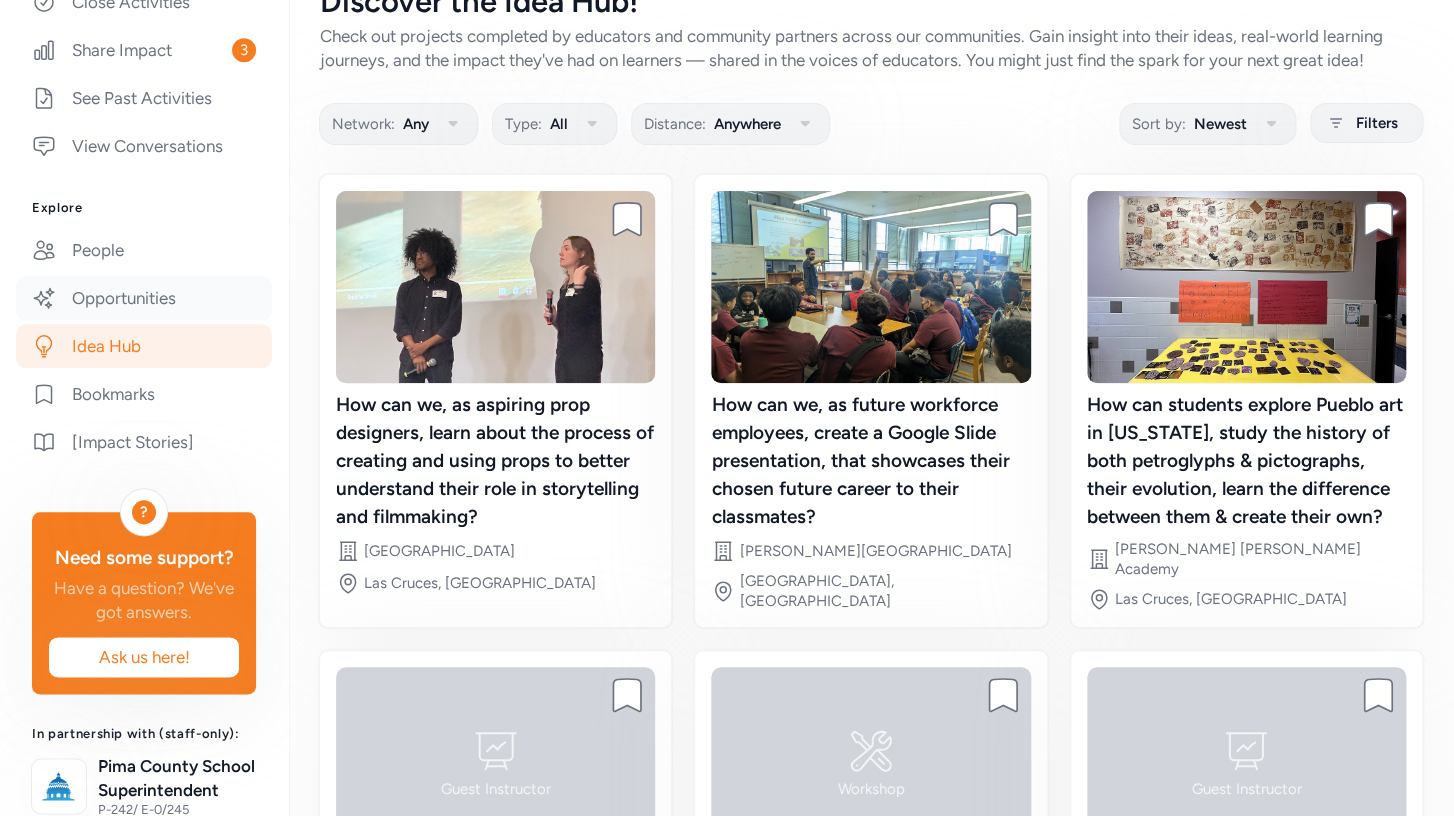 click on "Opportunities" at bounding box center [144, 298] 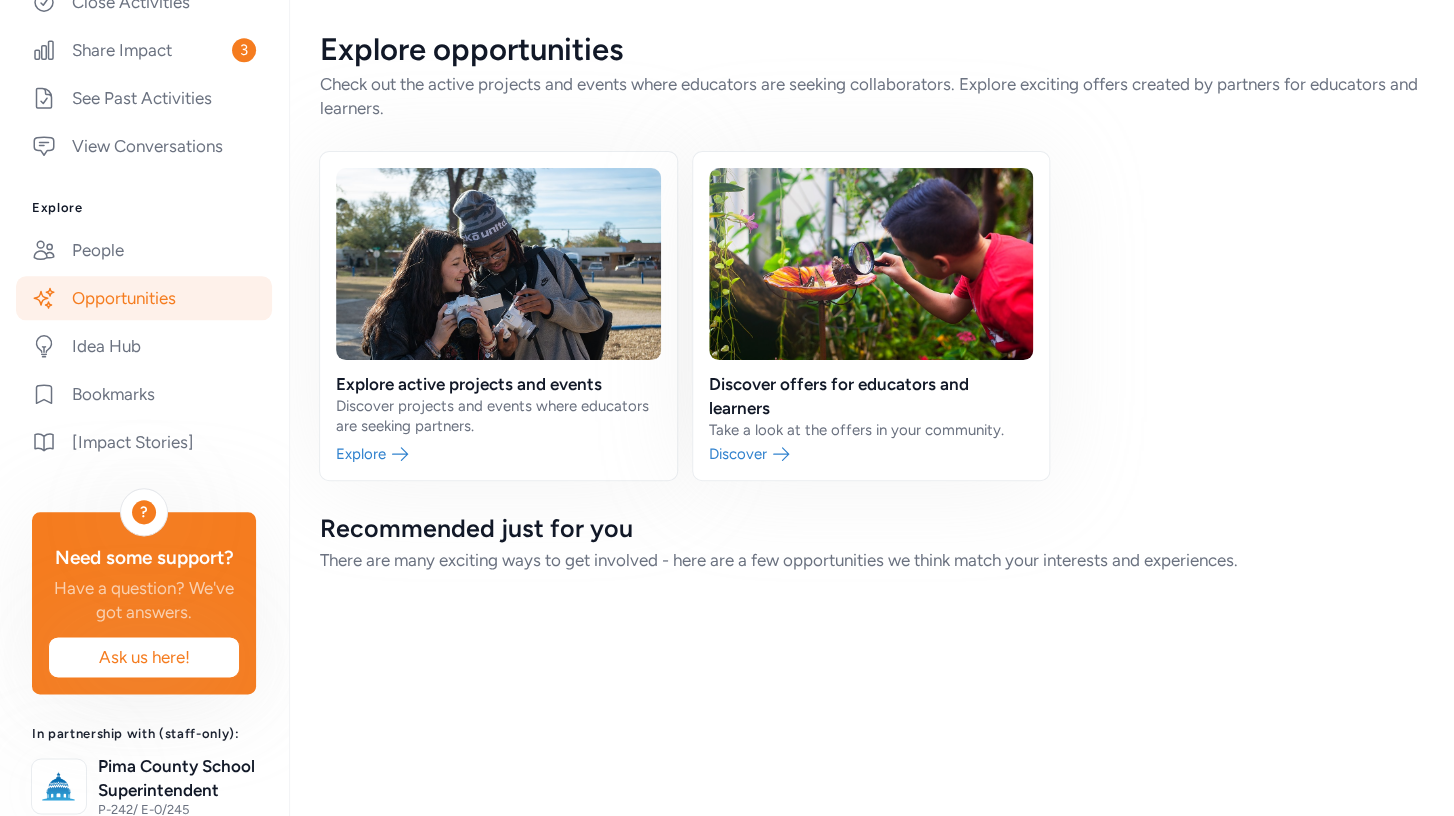 scroll, scrollTop: 0, scrollLeft: 0, axis: both 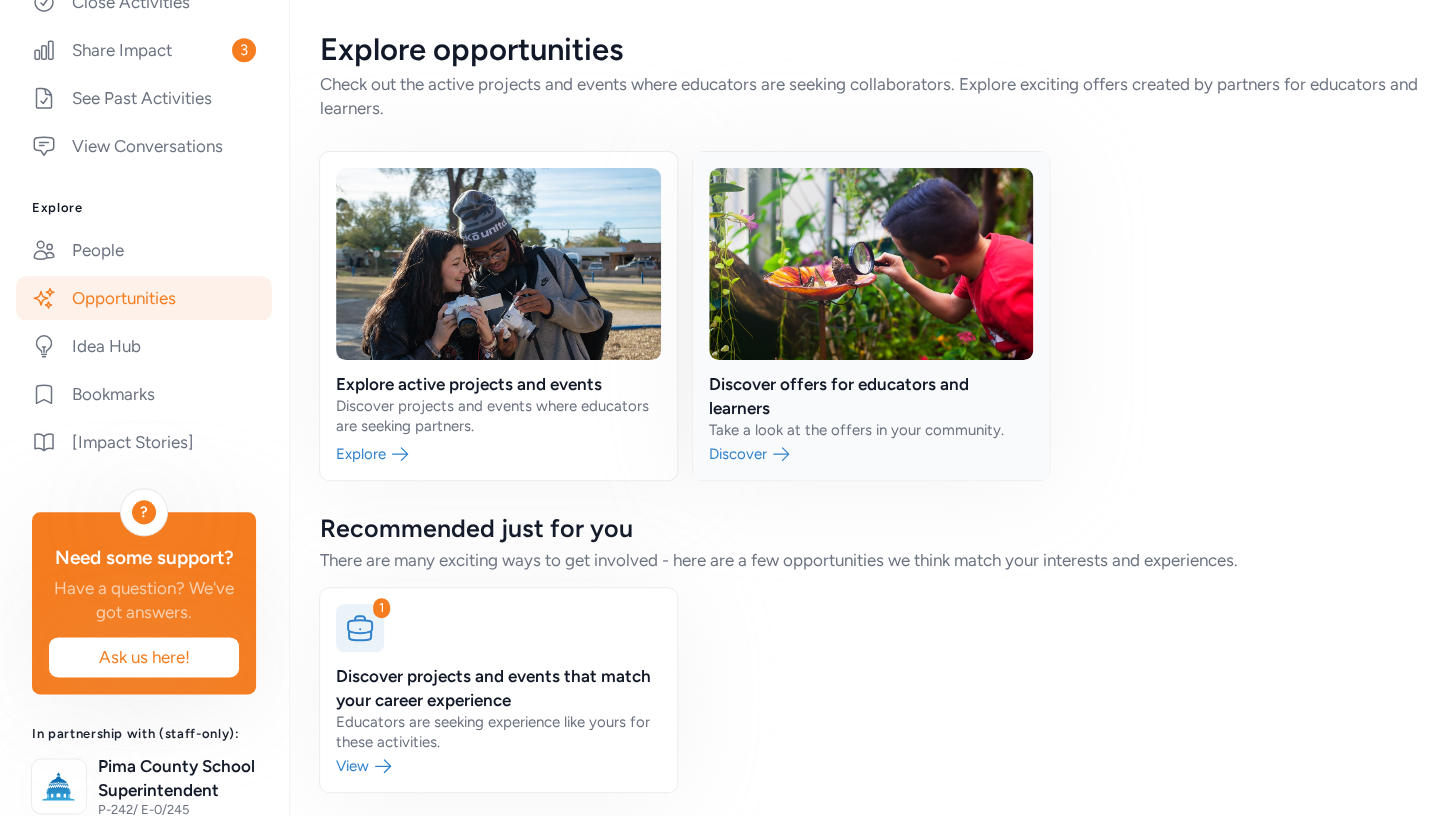 click at bounding box center (871, 316) 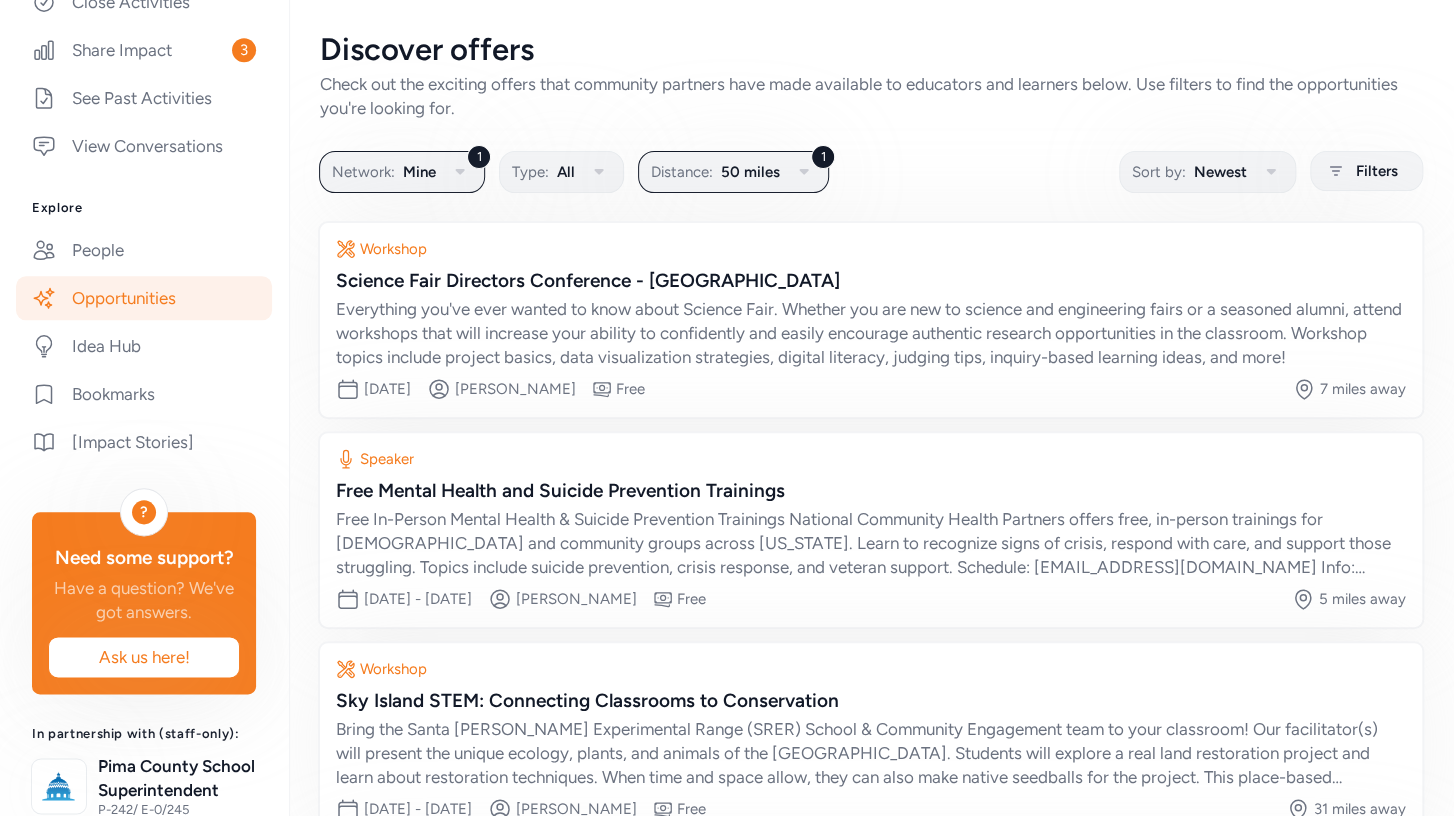 click on "Opportunities" at bounding box center [144, 298] 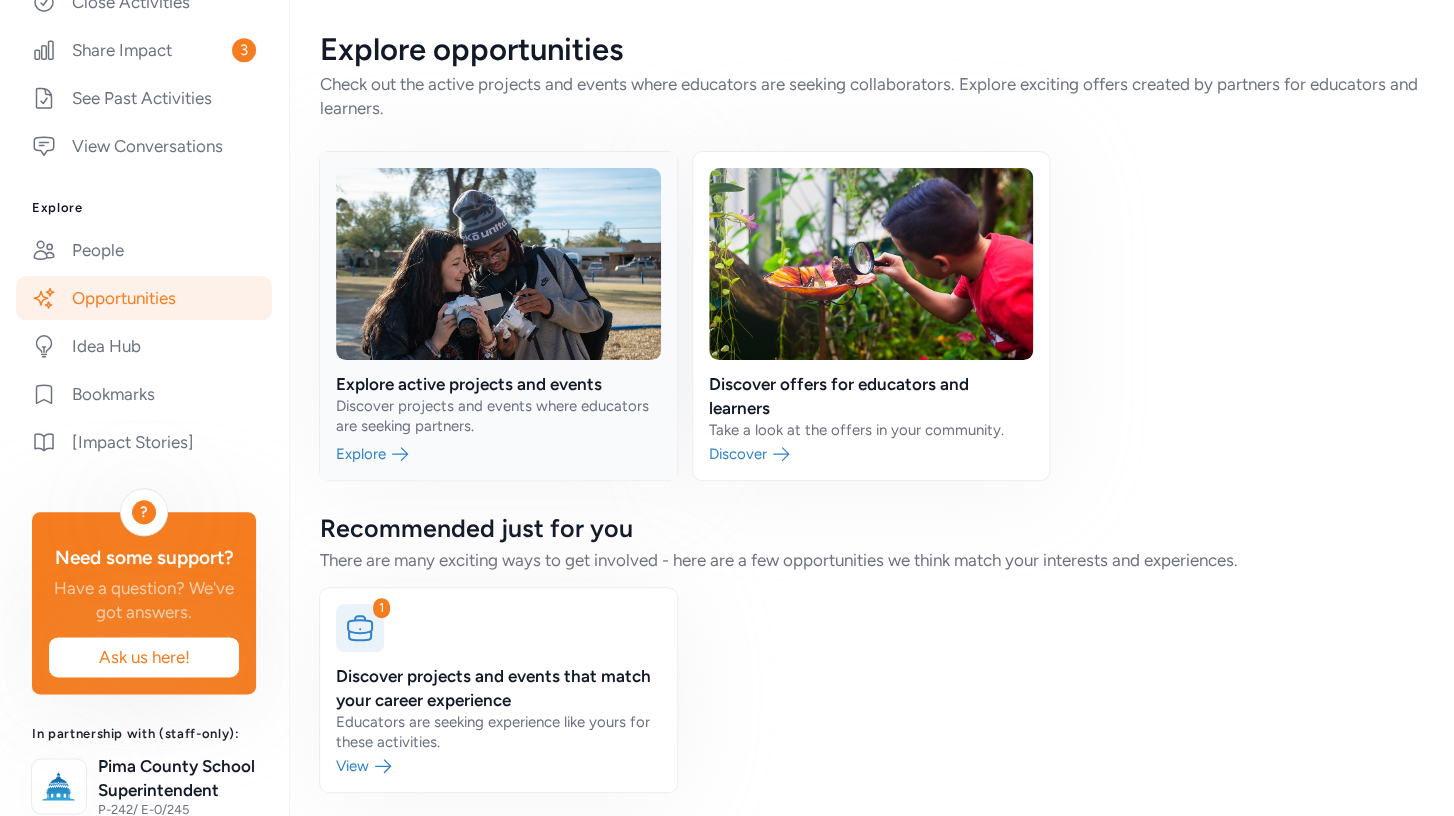 click at bounding box center (498, 316) 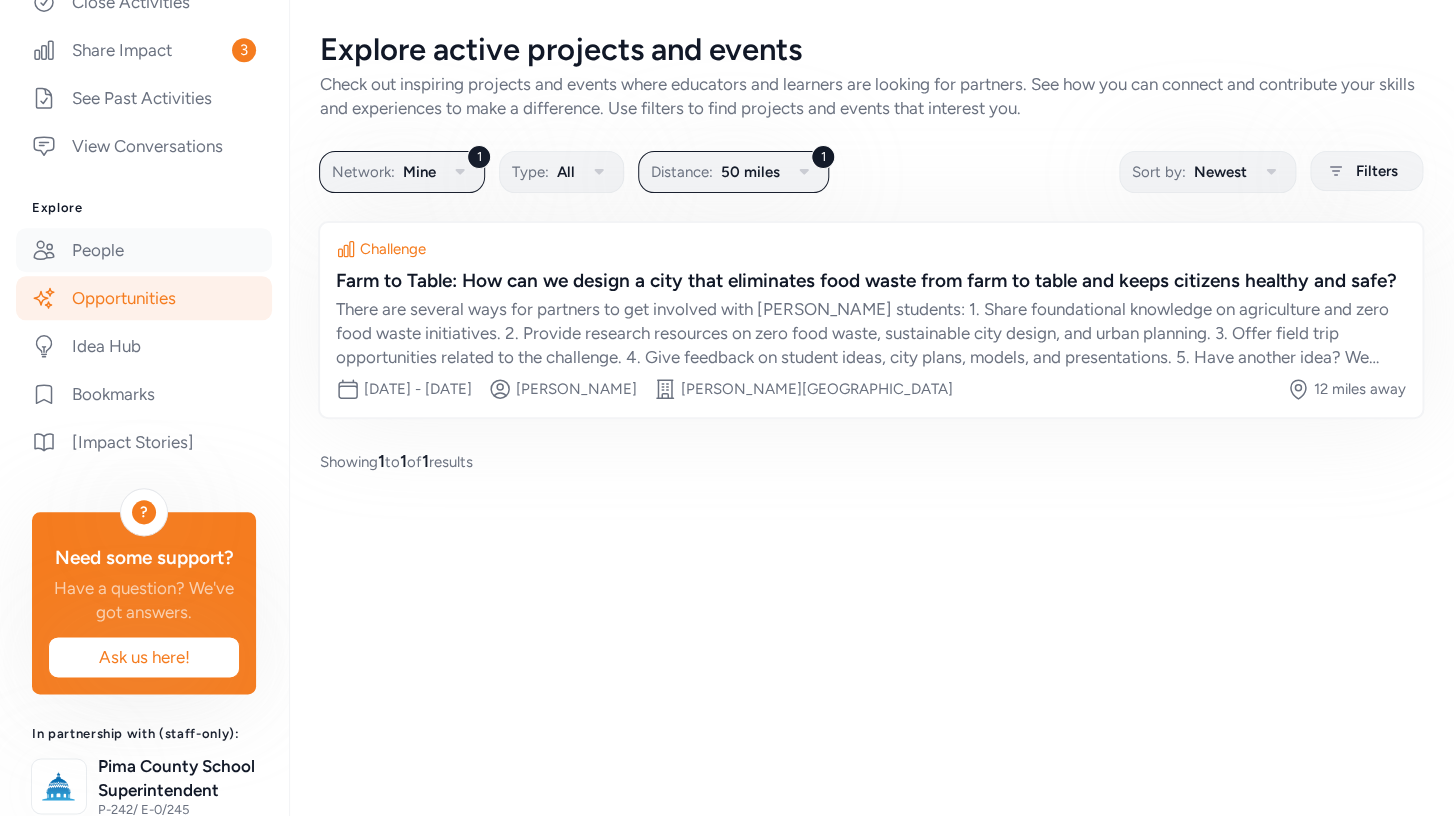 click on "People" at bounding box center [144, 250] 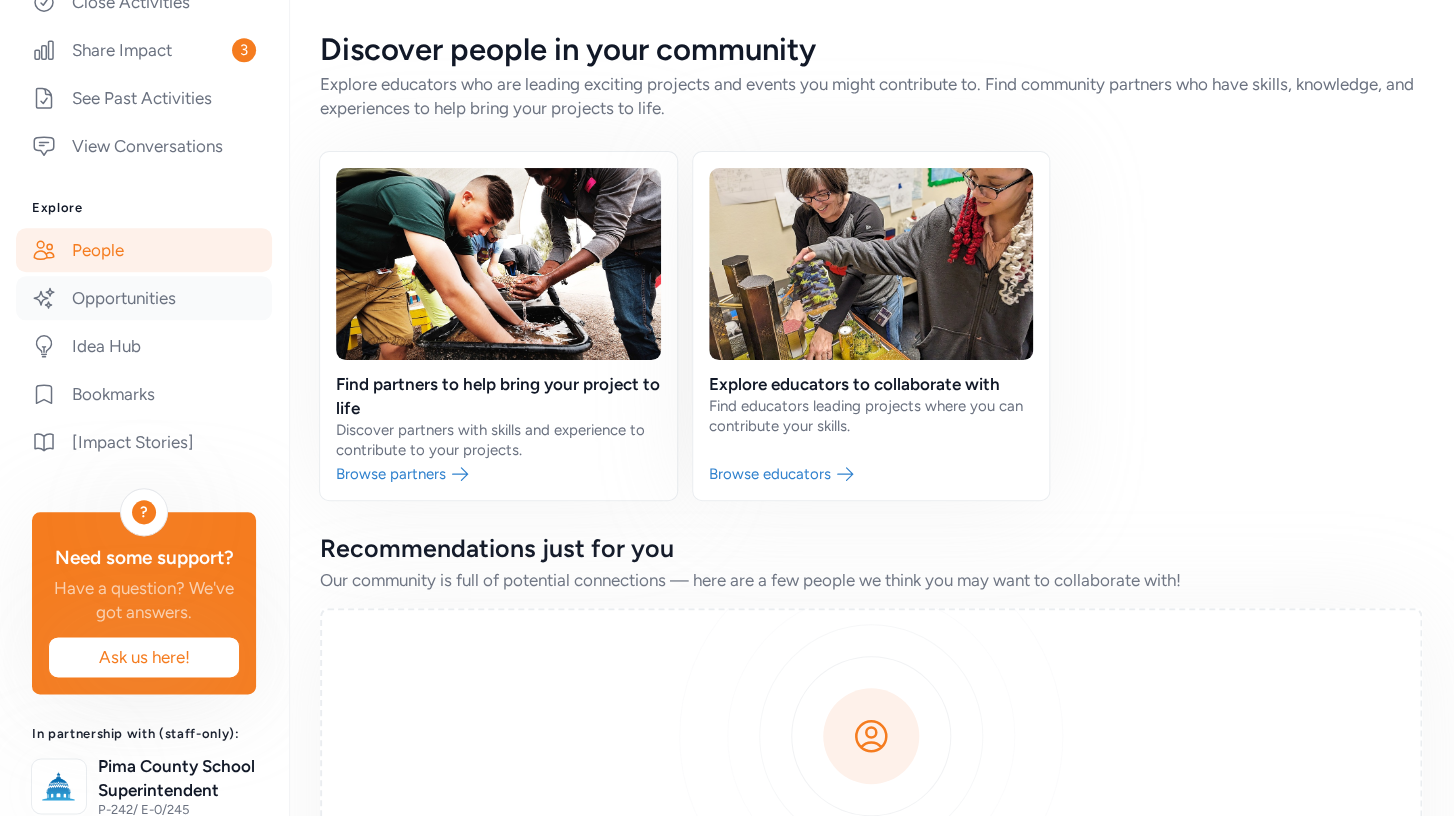 click on "Opportunities" at bounding box center [144, 298] 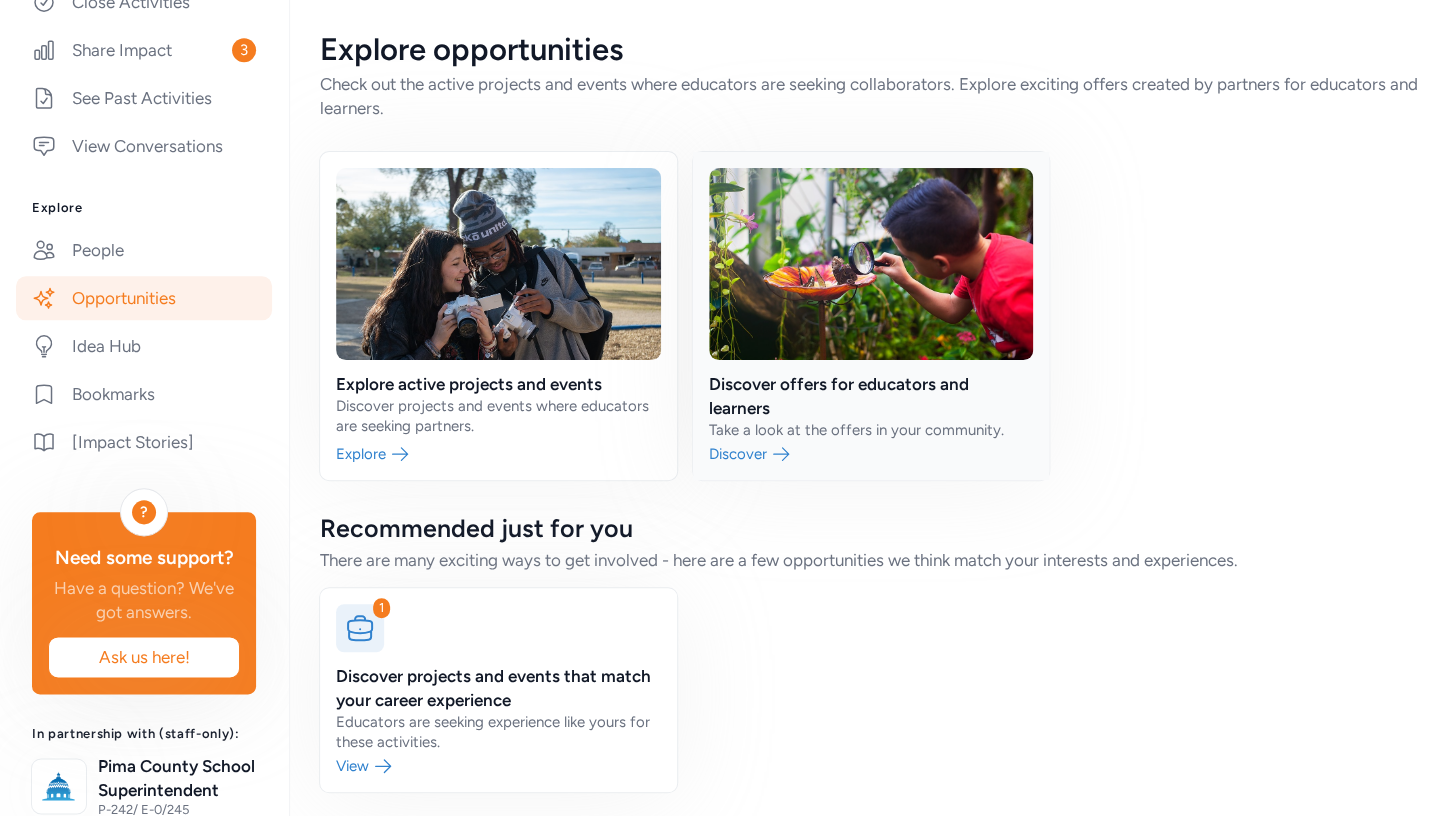 click at bounding box center [871, 316] 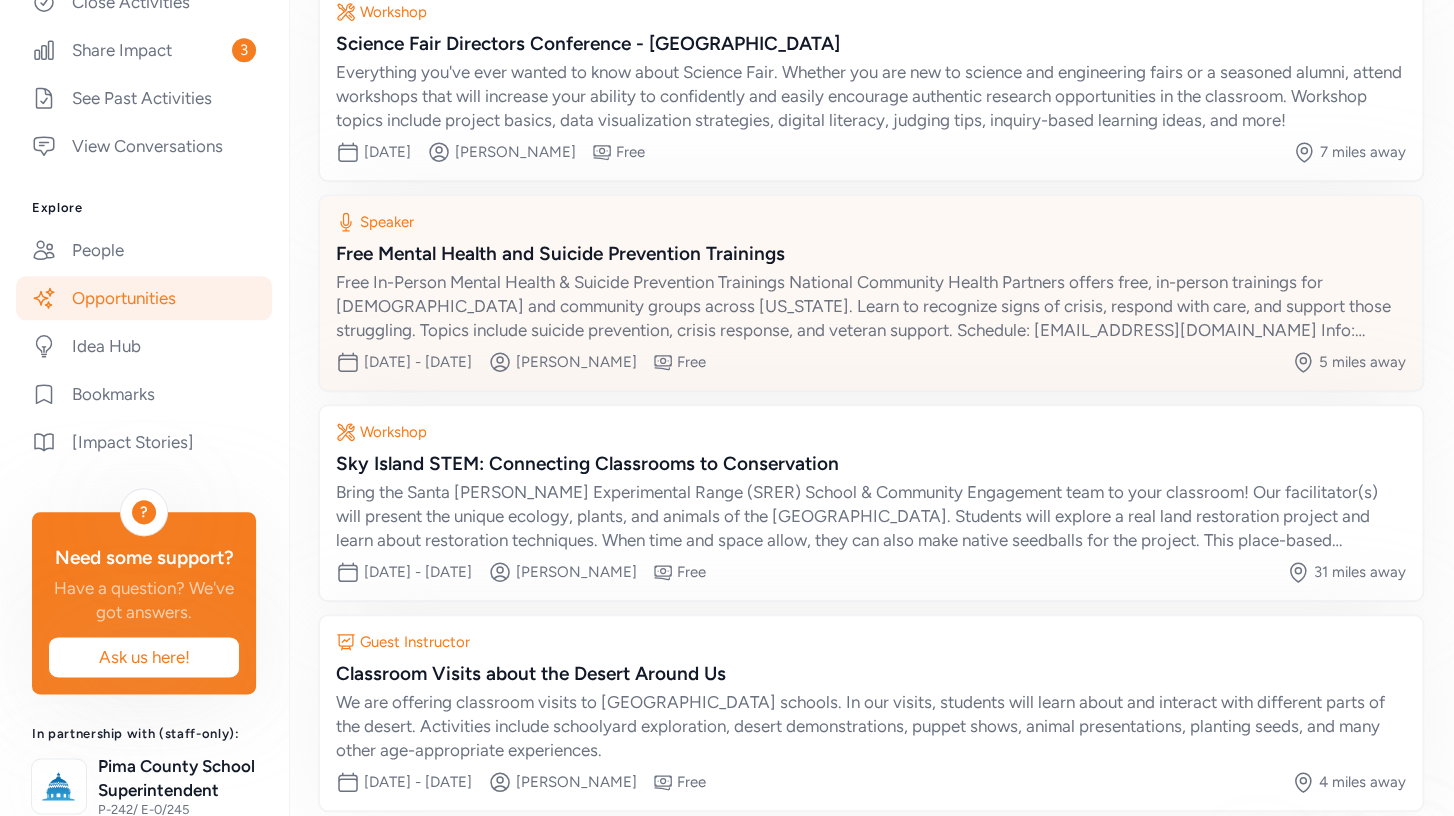 scroll, scrollTop: 334, scrollLeft: 0, axis: vertical 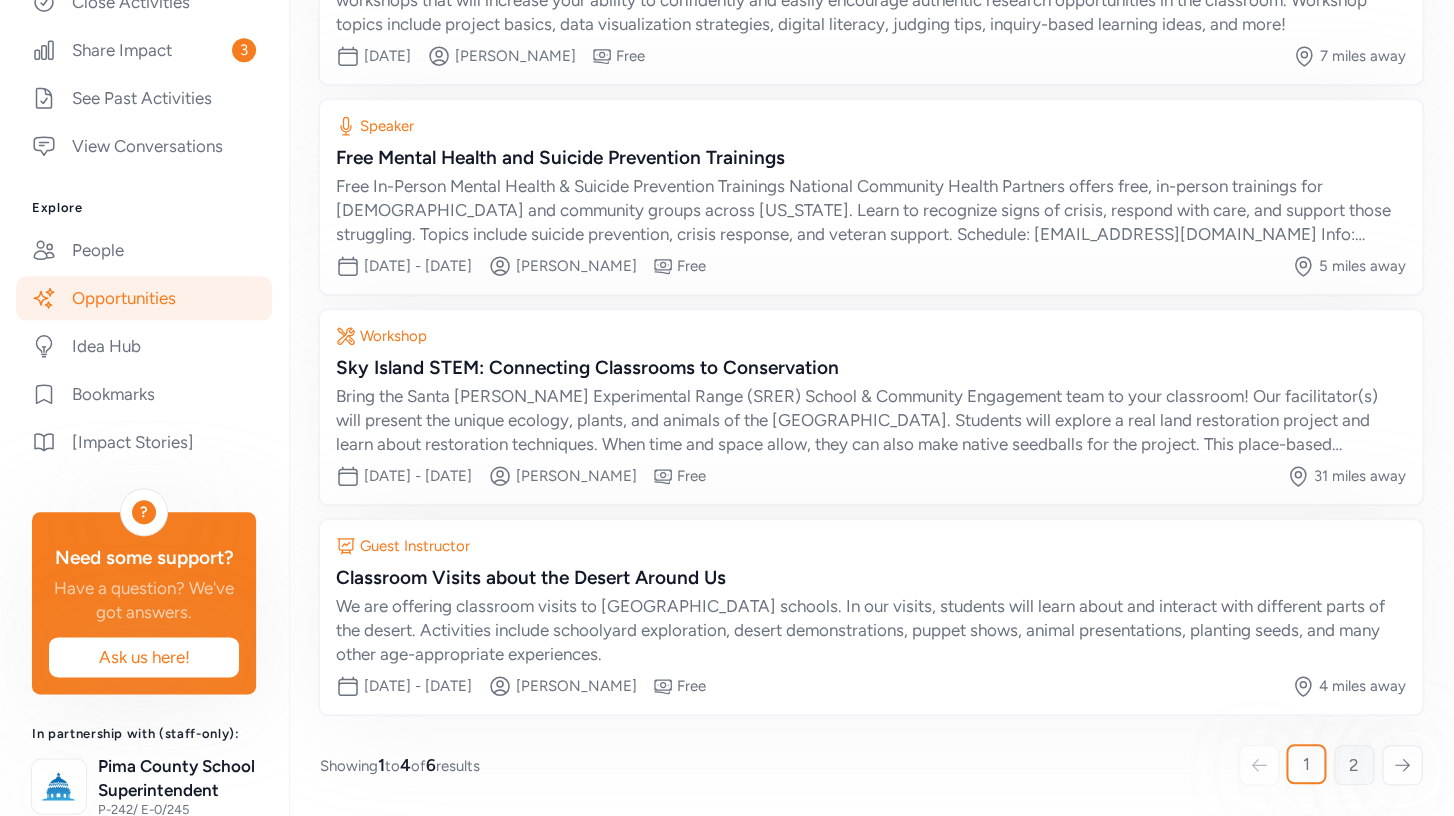 click on "2" at bounding box center (1354, 765) 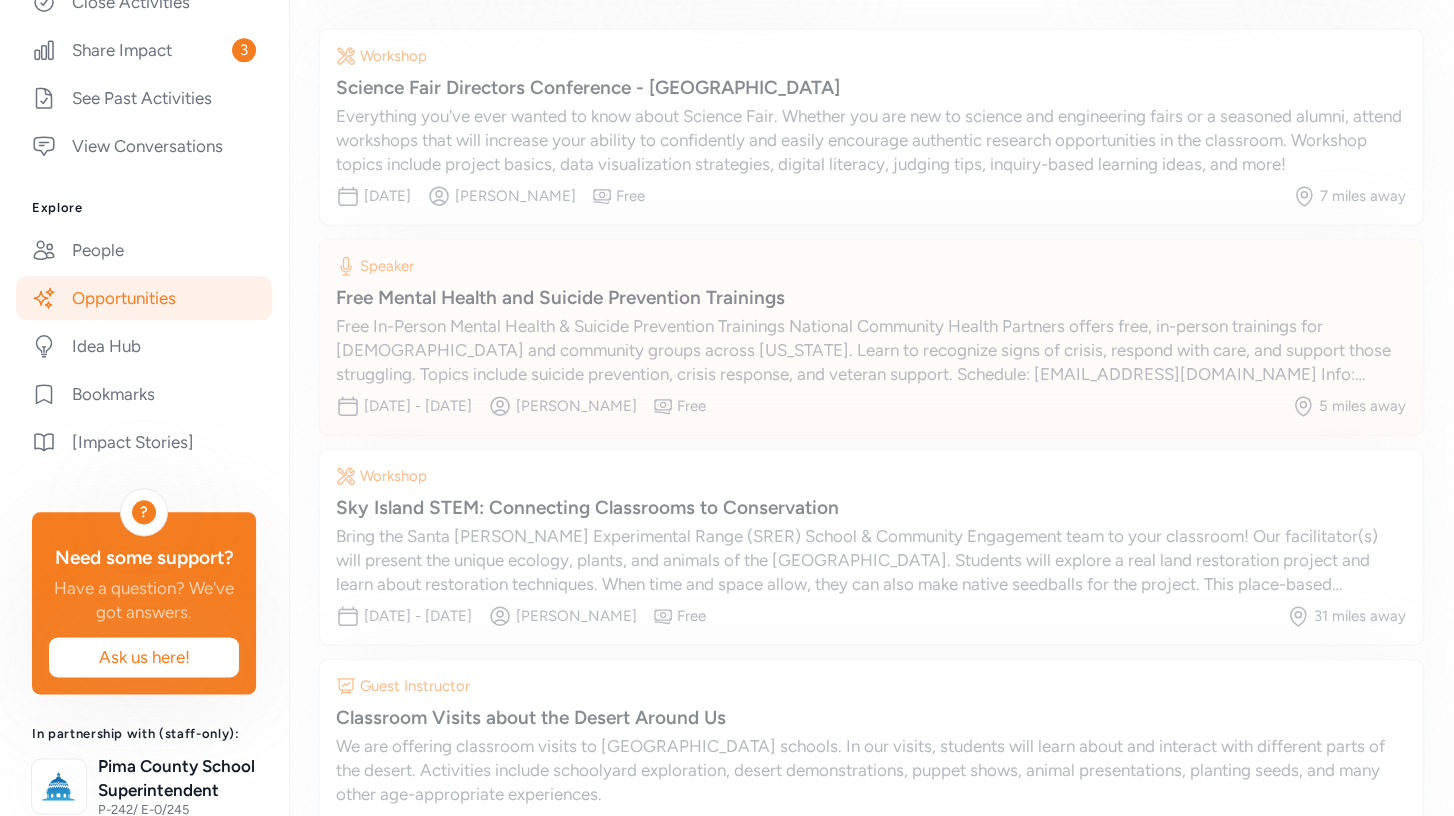 scroll, scrollTop: 0, scrollLeft: 0, axis: both 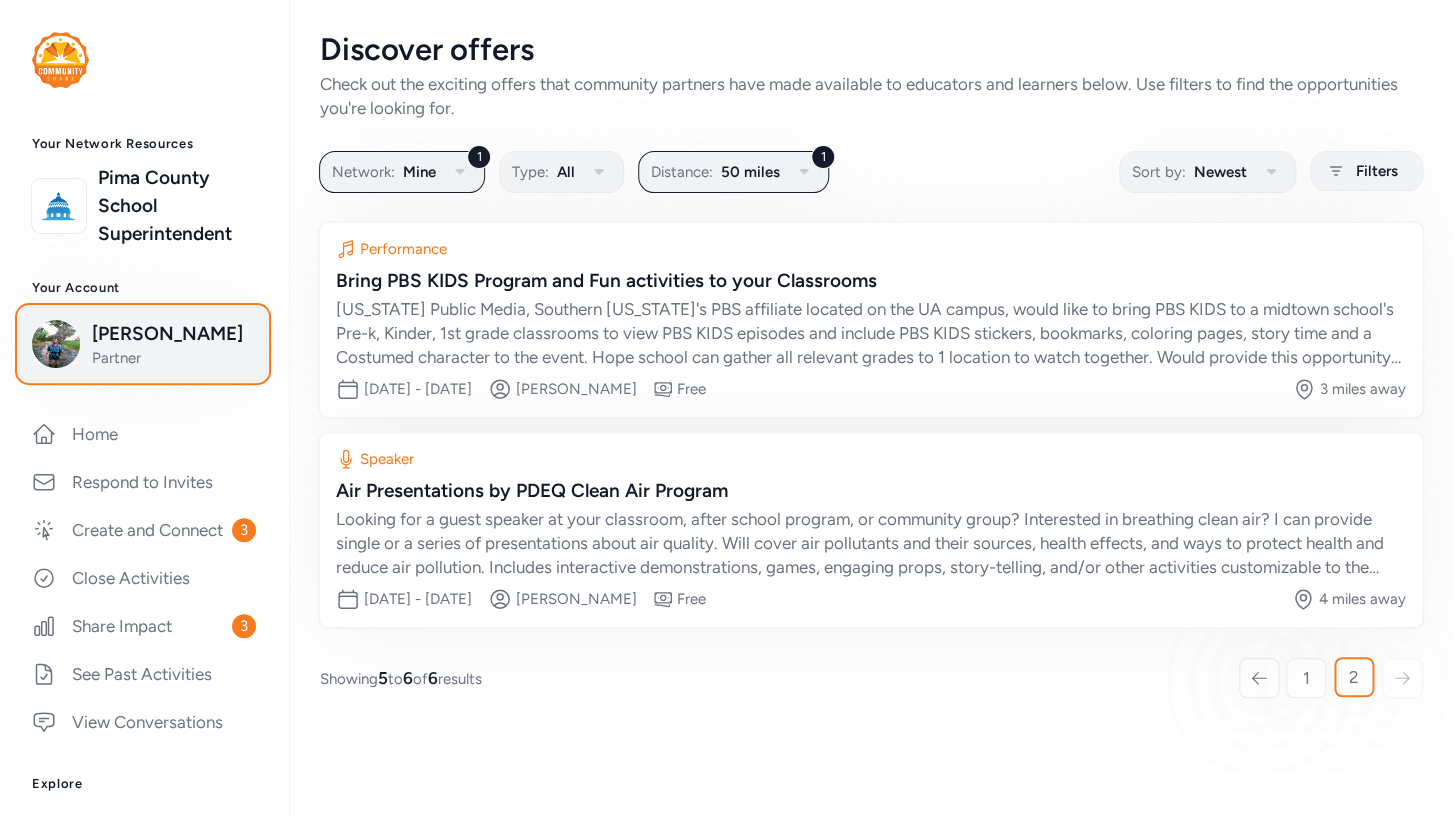 click on "[PERSON_NAME]" at bounding box center (173, 334) 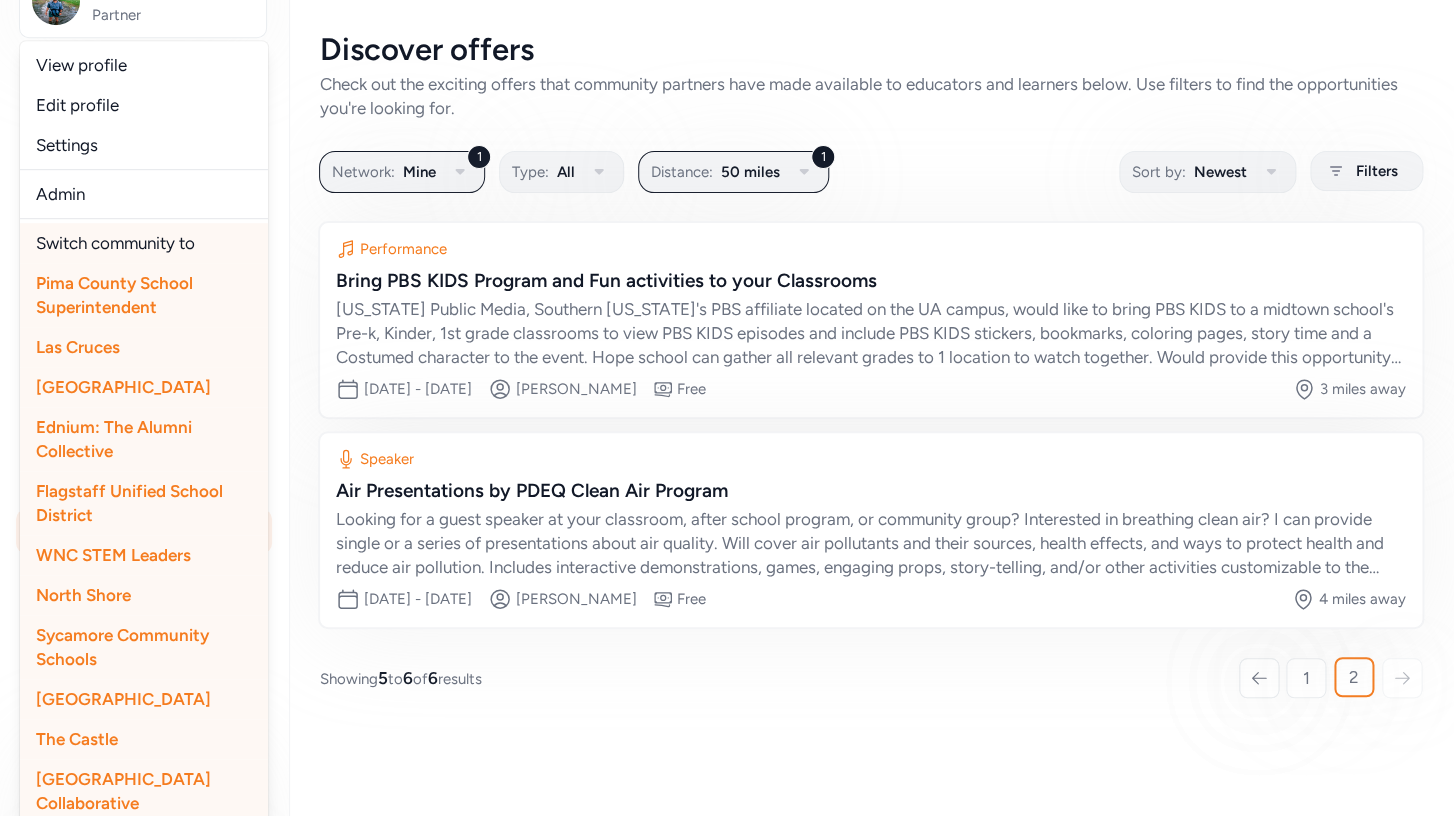 scroll, scrollTop: 687, scrollLeft: 0, axis: vertical 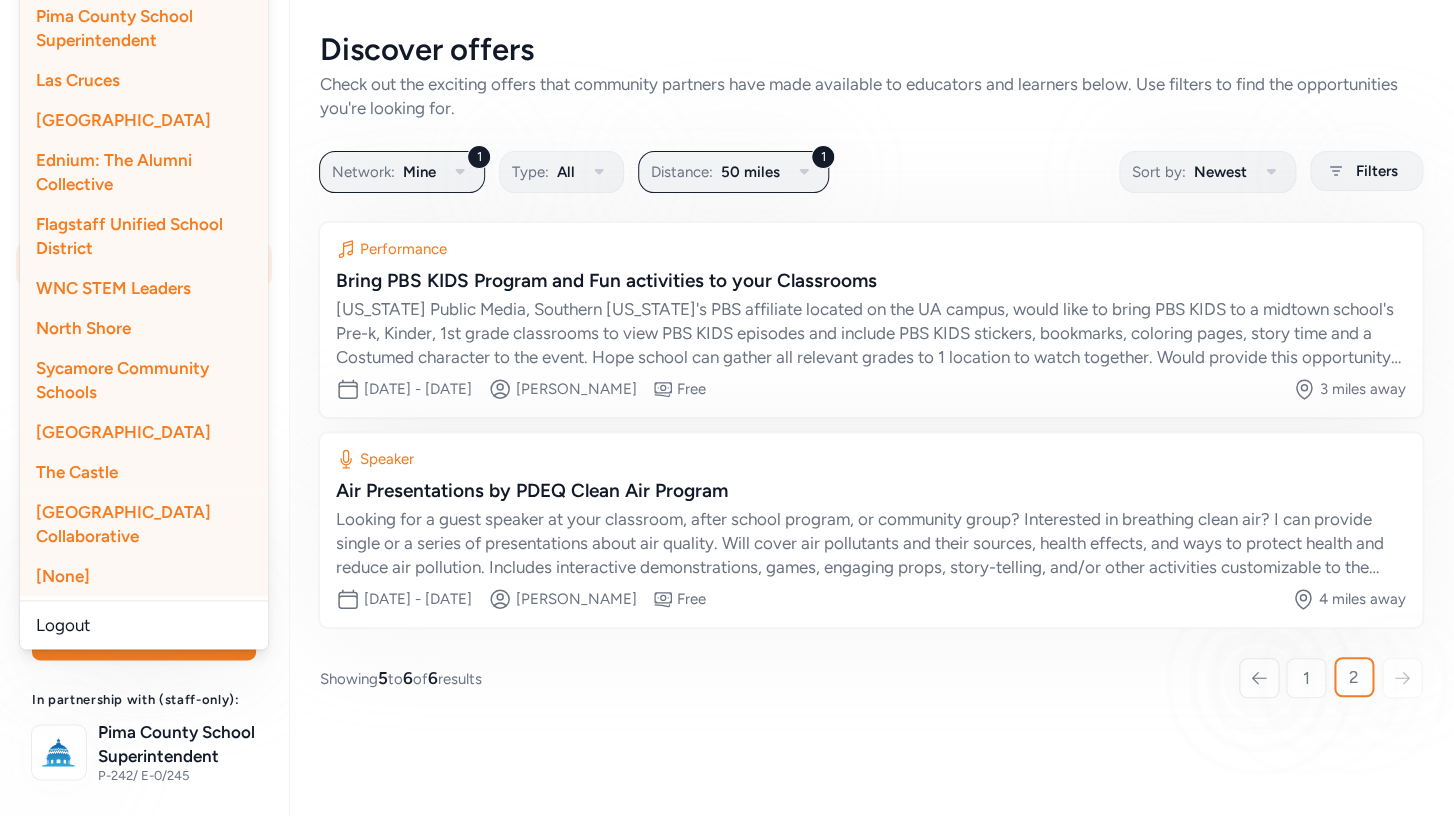 click on "Your Network Resources [GEOGRAPHIC_DATA] Superintendent Your Account [PERSON_NAME] Partner View profile Edit profile Settings Admin Switch community to [GEOGRAPHIC_DATA] Superintendent [GEOGRAPHIC_DATA] [GEOGRAPHIC_DATA] Ednium: The Alumni Collective Flagstaff Unified School District WNC STEM Leaders North Shore Sycamore Community Schools [GEOGRAPHIC_DATA] The [GEOGRAPHIC_DATA] Collaborative [None] Logout Home Respond to Invites Create and Connect 3 Close Activities Share Impact 3 See Past Activities View Conversations Explore People Opportunities Idea Hub Bookmarks [Impact Stories] ? Need some support? Have a question? We've got answers. Ask us here! In partnership with (staff-only): Pima County School Superintendent P- 242  / E- 0  /  245" at bounding box center (144, 155) 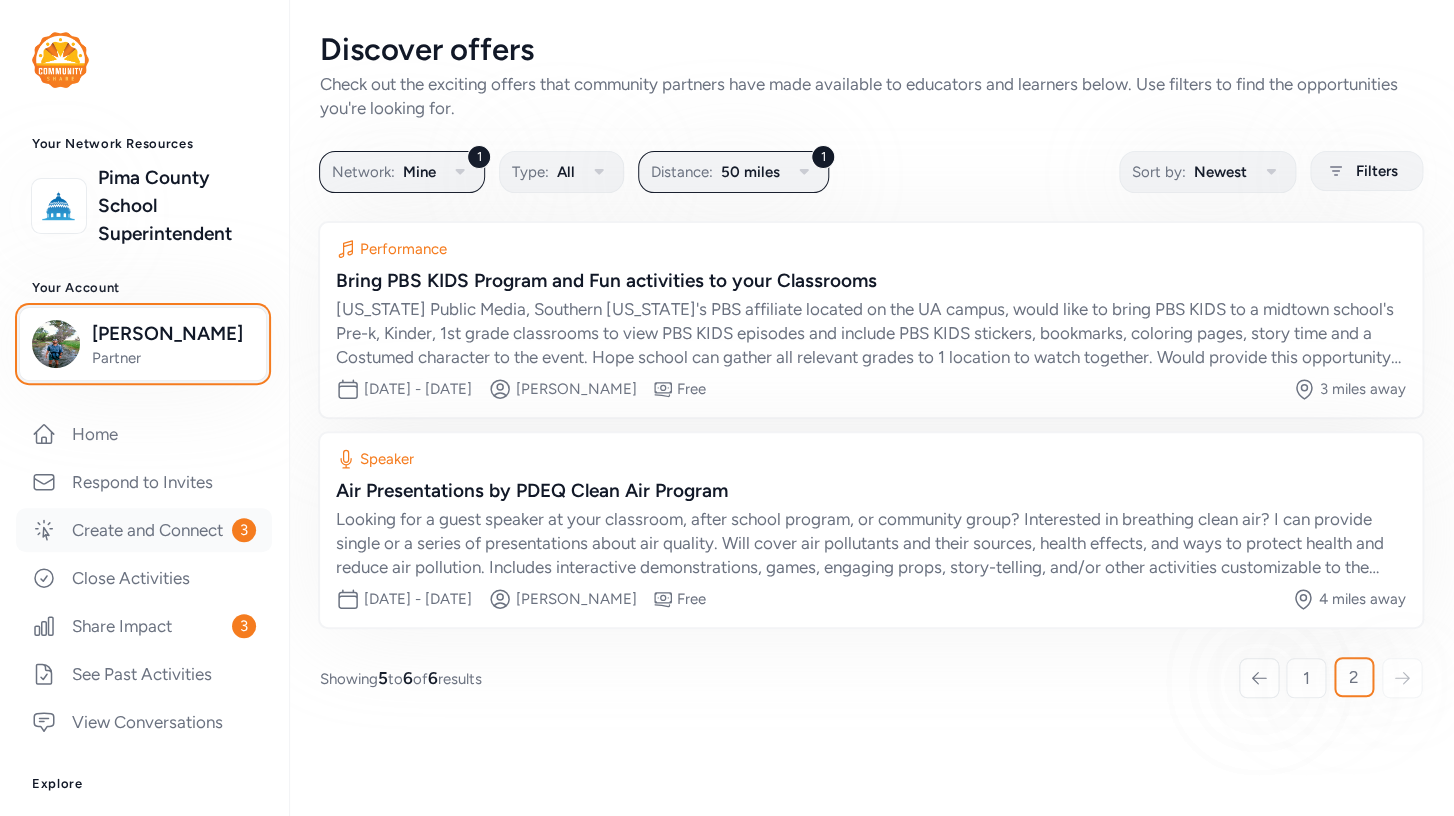 scroll, scrollTop: 151, scrollLeft: 0, axis: vertical 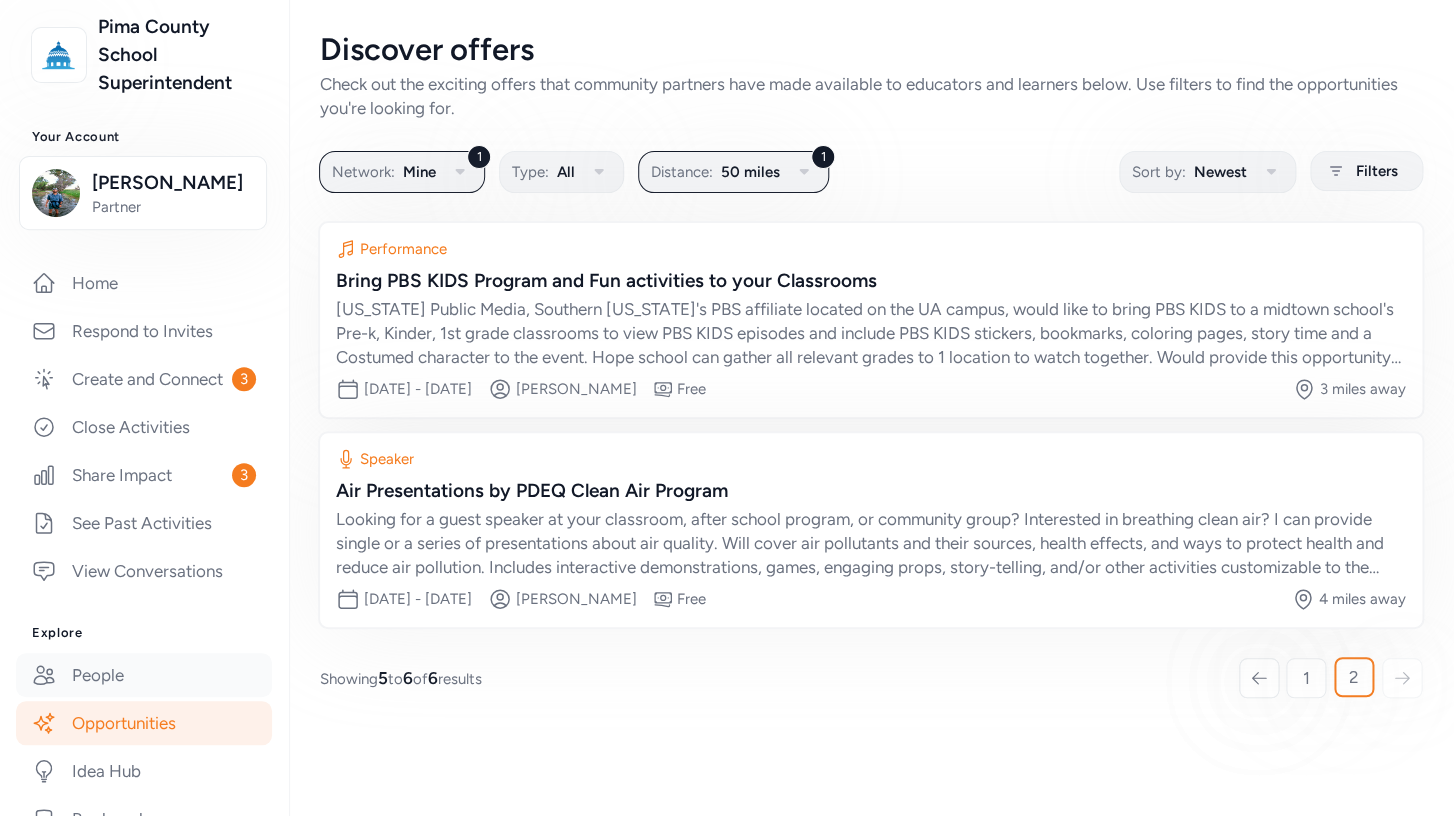 click on "People" at bounding box center [144, 675] 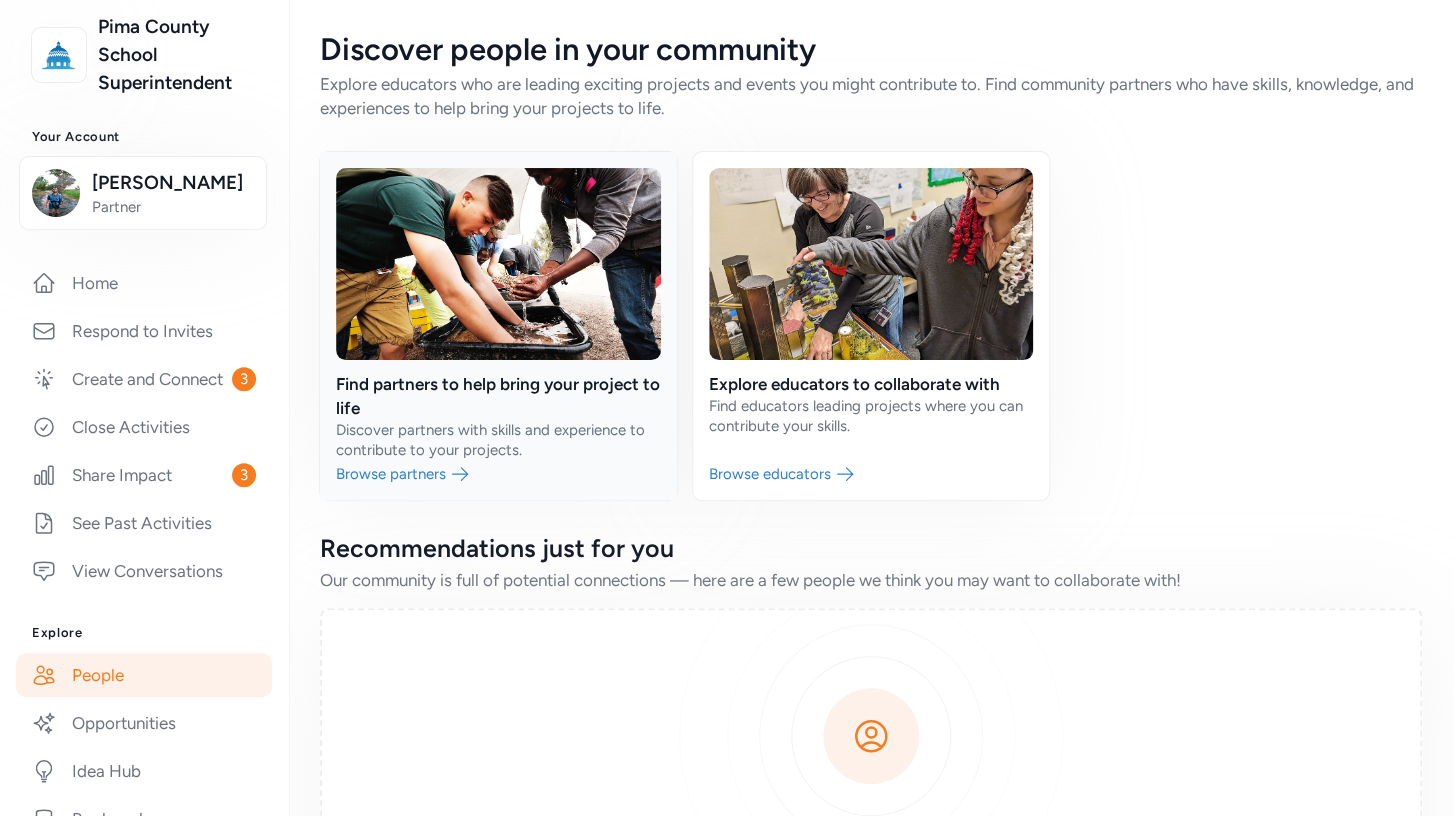 click at bounding box center (498, 326) 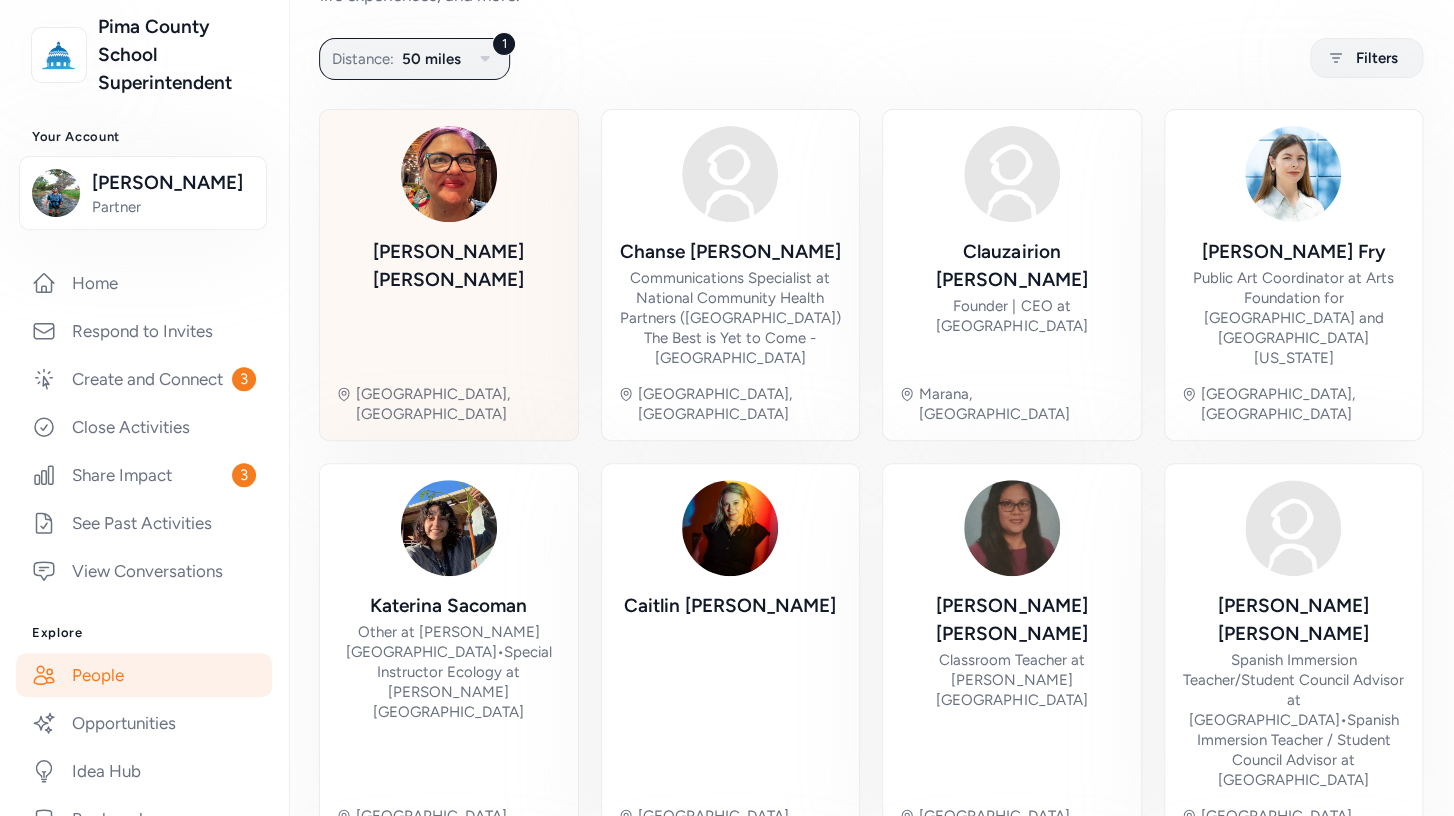 scroll, scrollTop: 216, scrollLeft: 0, axis: vertical 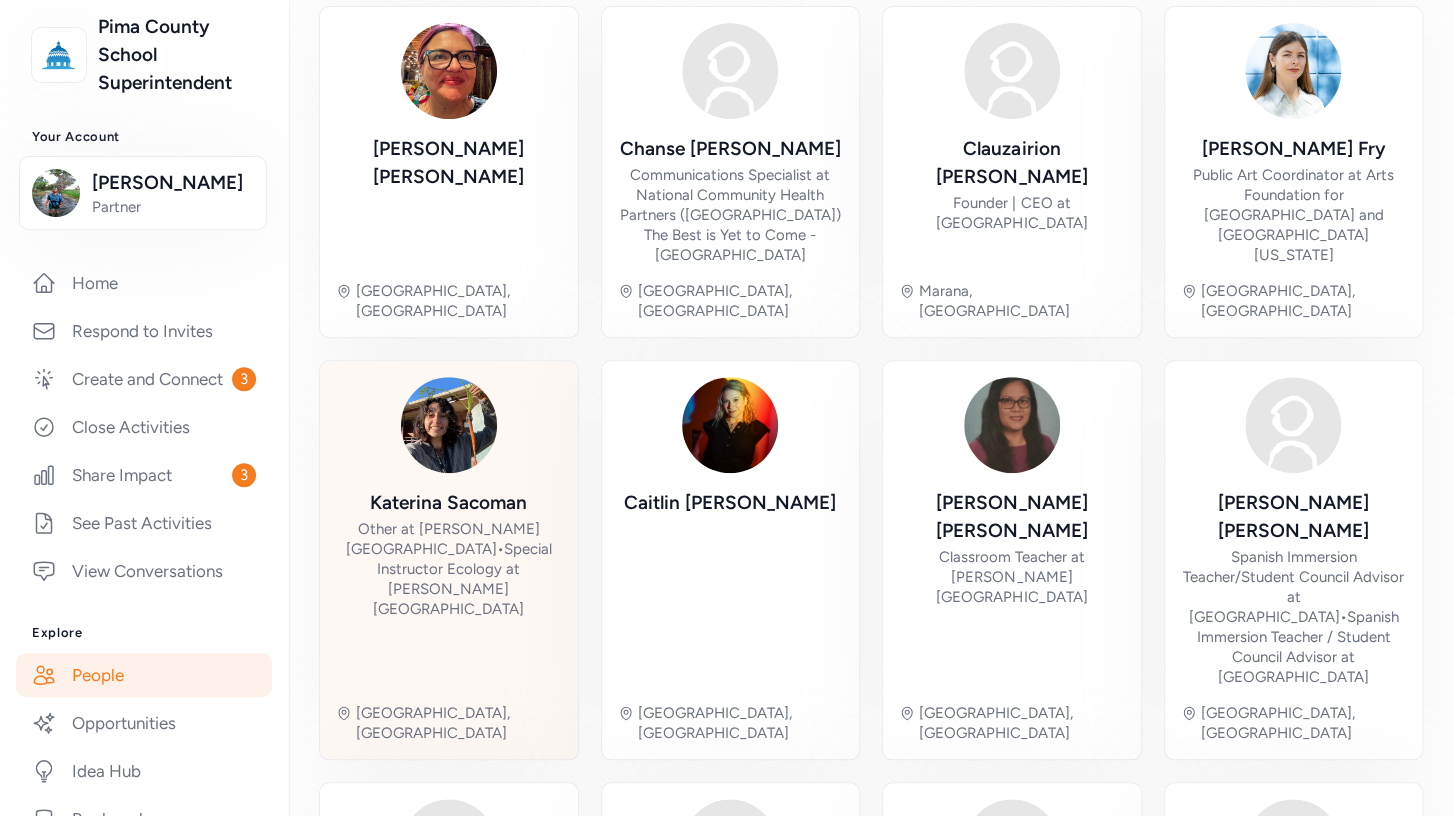 click on "[PERSON_NAME]" at bounding box center (448, 503) 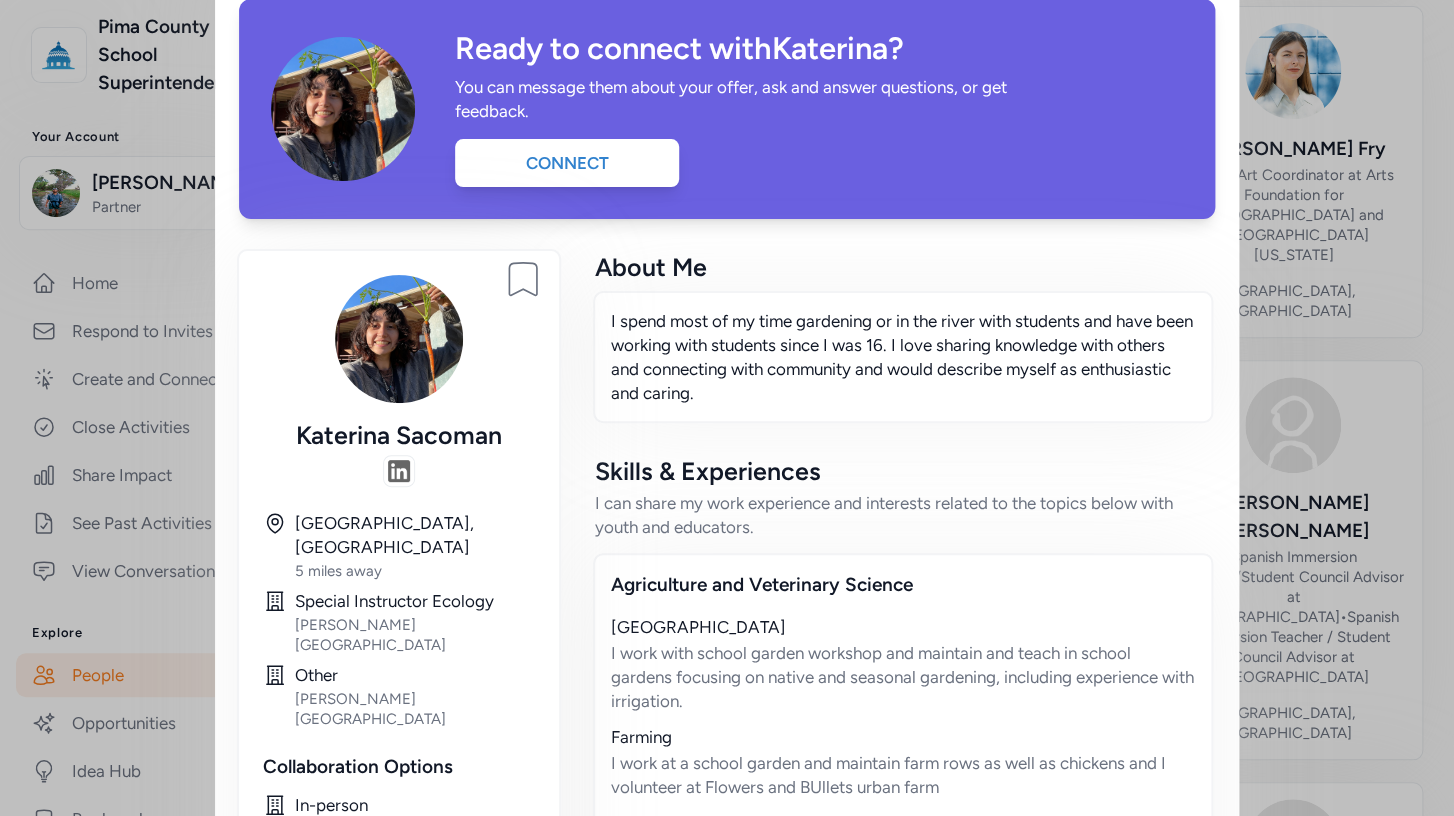 scroll, scrollTop: 0, scrollLeft: 0, axis: both 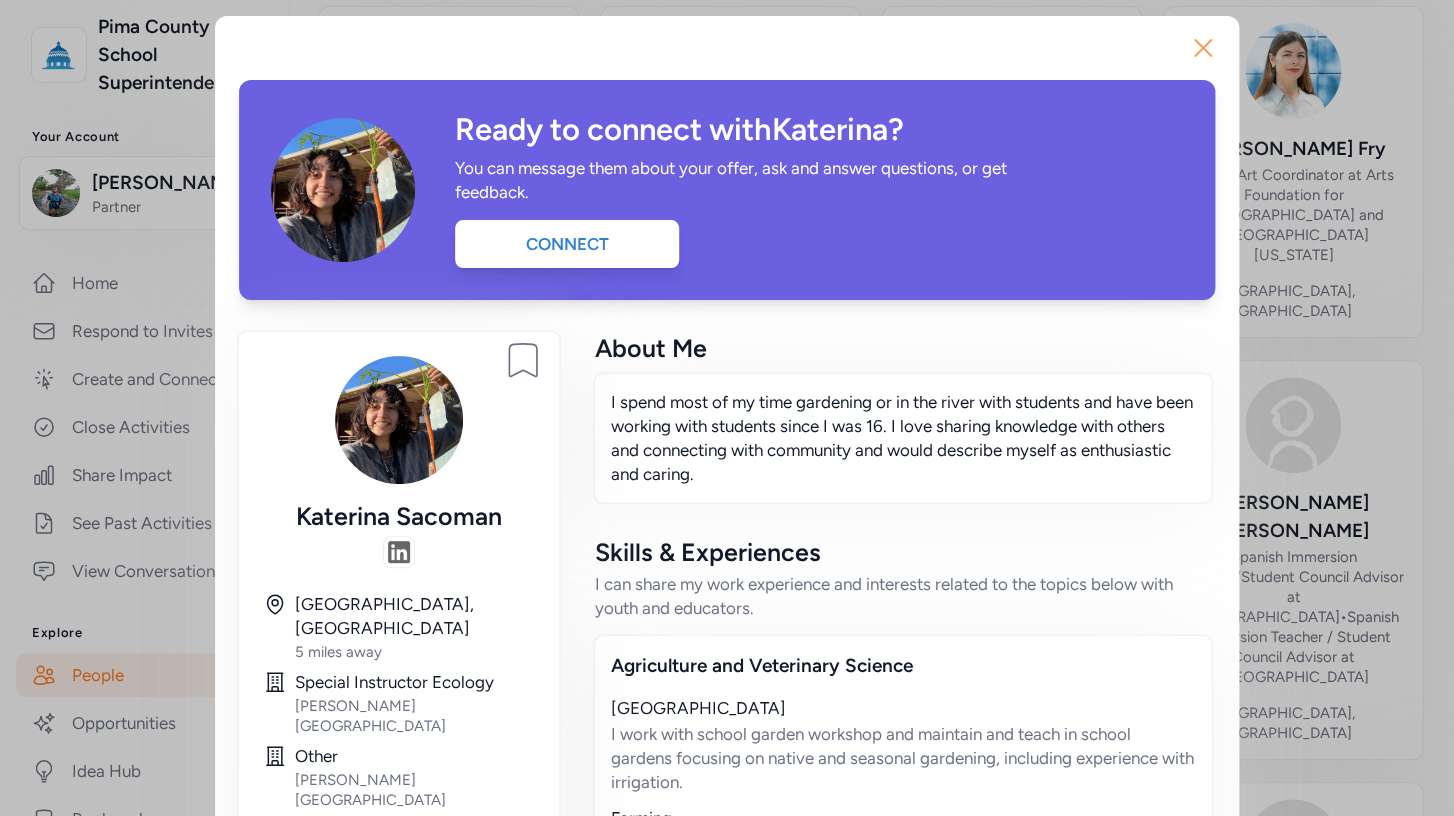 click 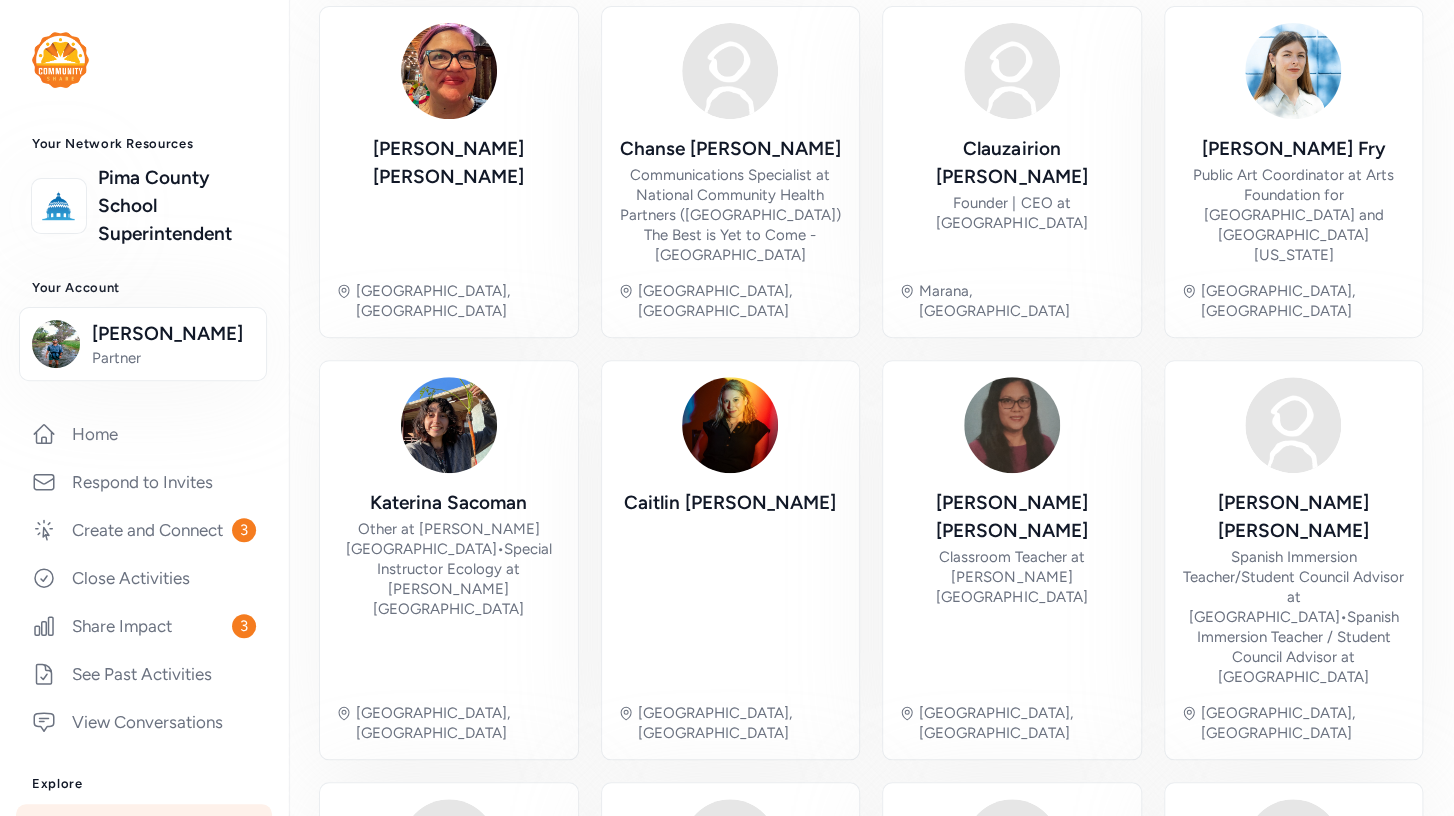 scroll, scrollTop: 12, scrollLeft: 0, axis: vertical 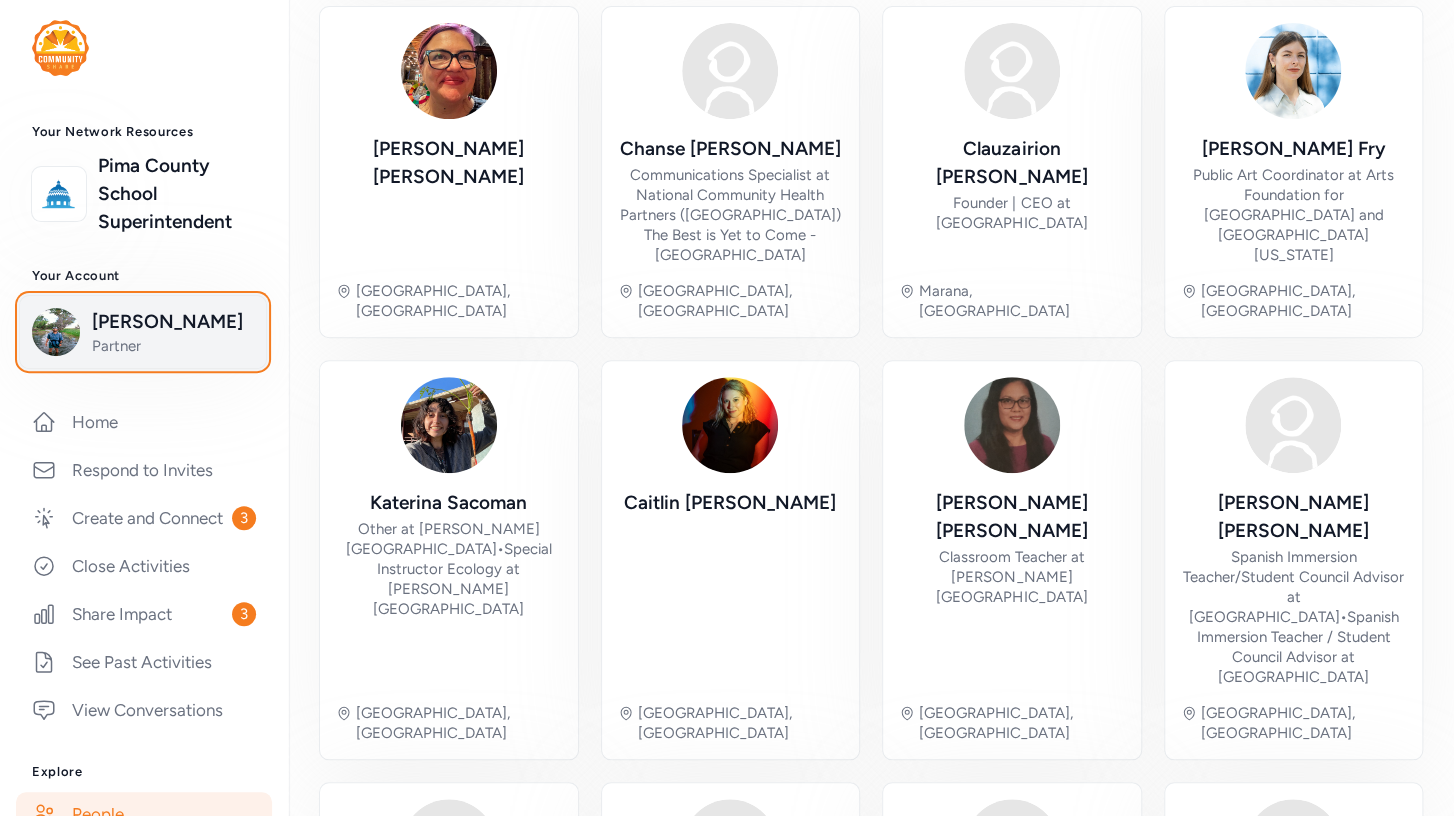click on "[PERSON_NAME]" at bounding box center (173, 322) 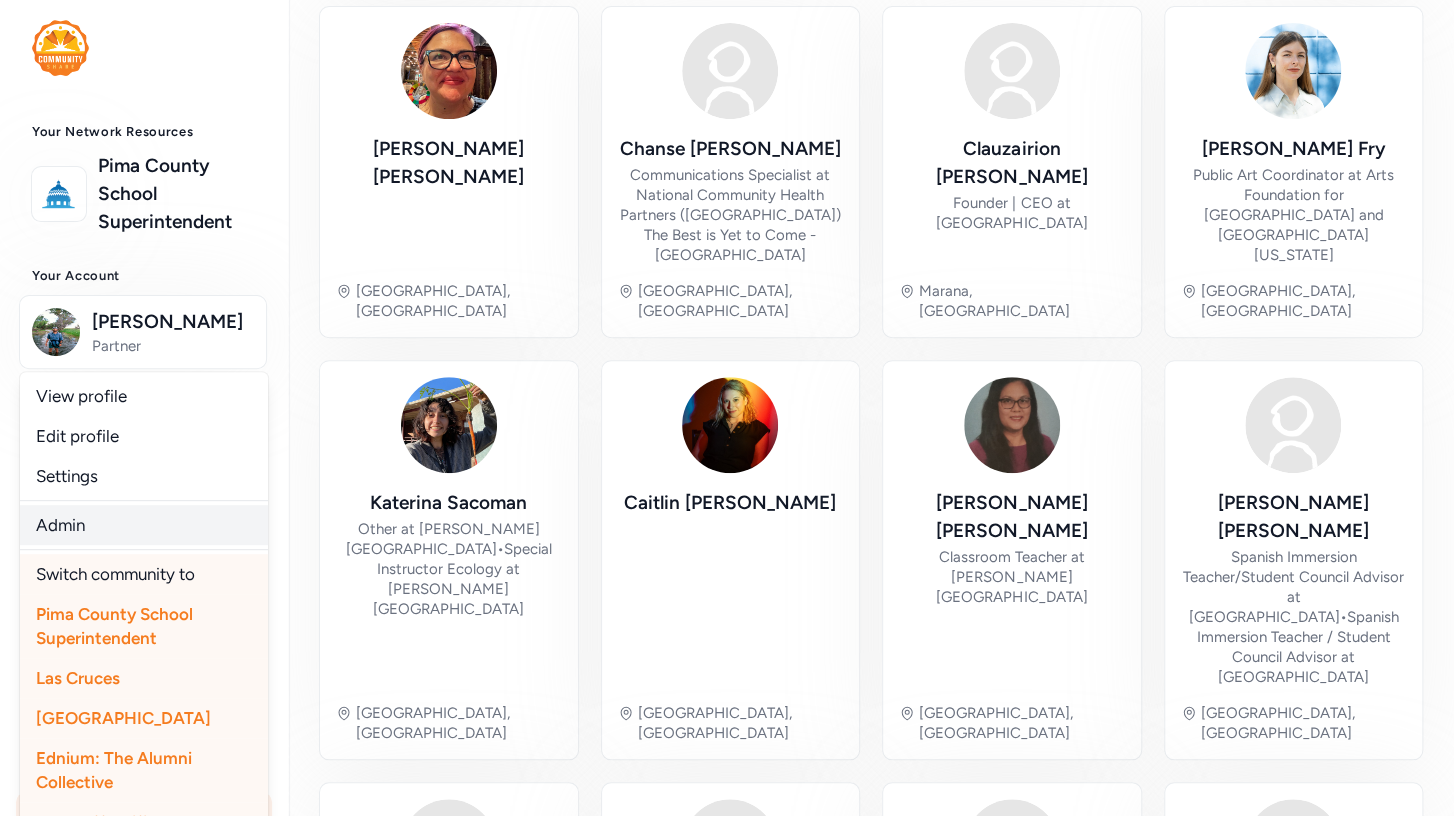 click on "Admin" at bounding box center (144, 525) 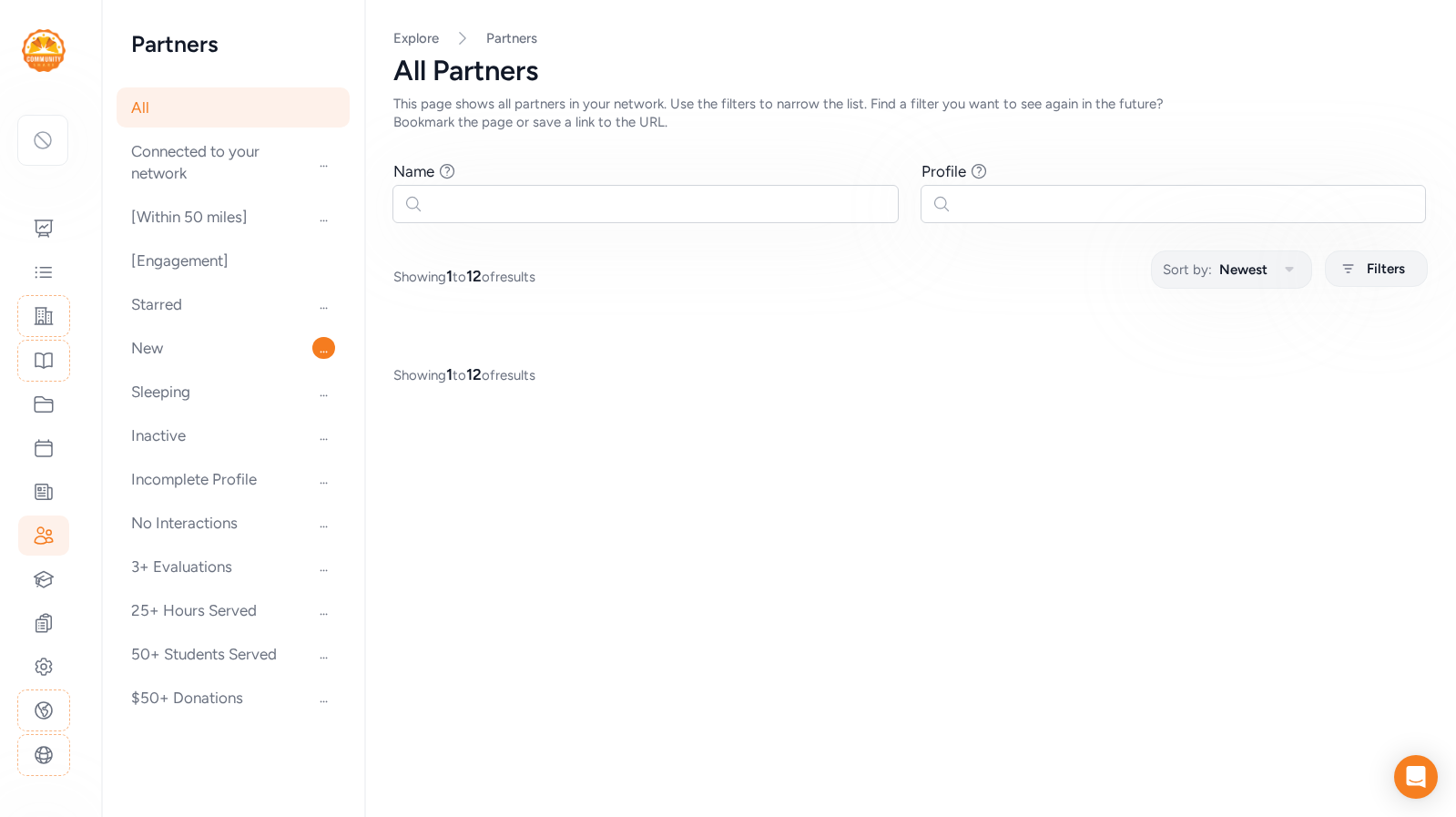 scroll, scrollTop: 0, scrollLeft: 0, axis: both 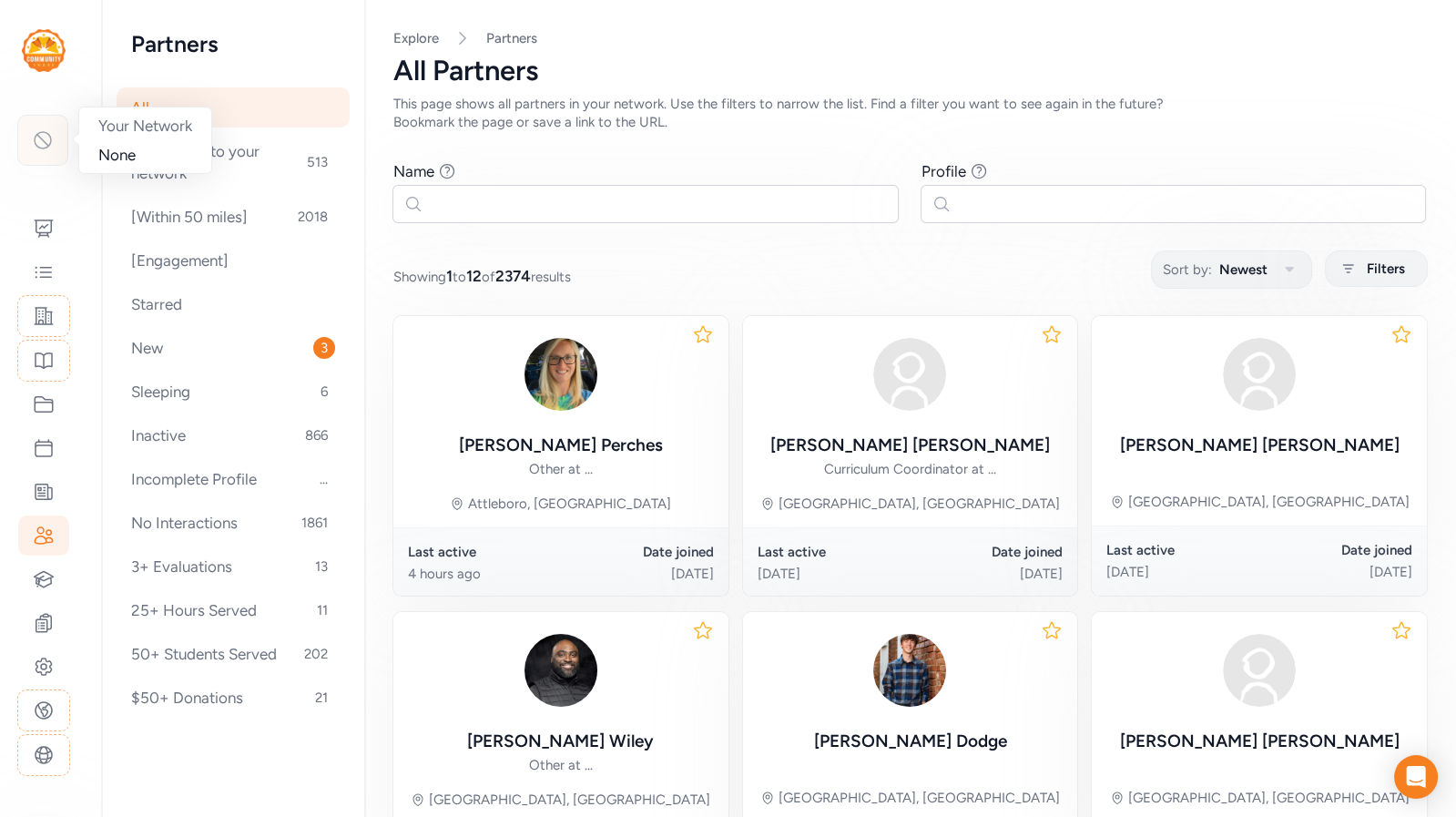 click 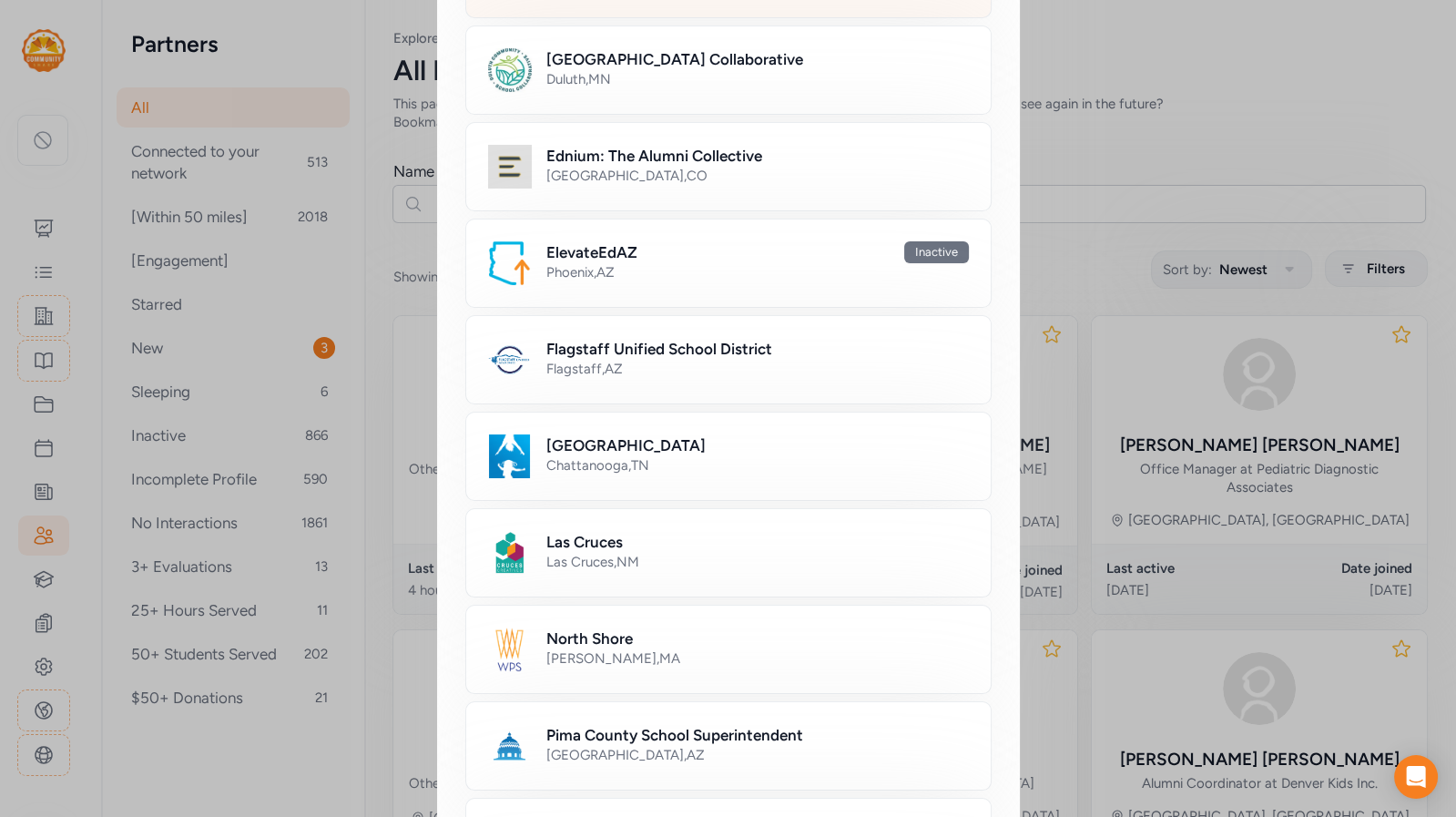 scroll, scrollTop: 628, scrollLeft: 0, axis: vertical 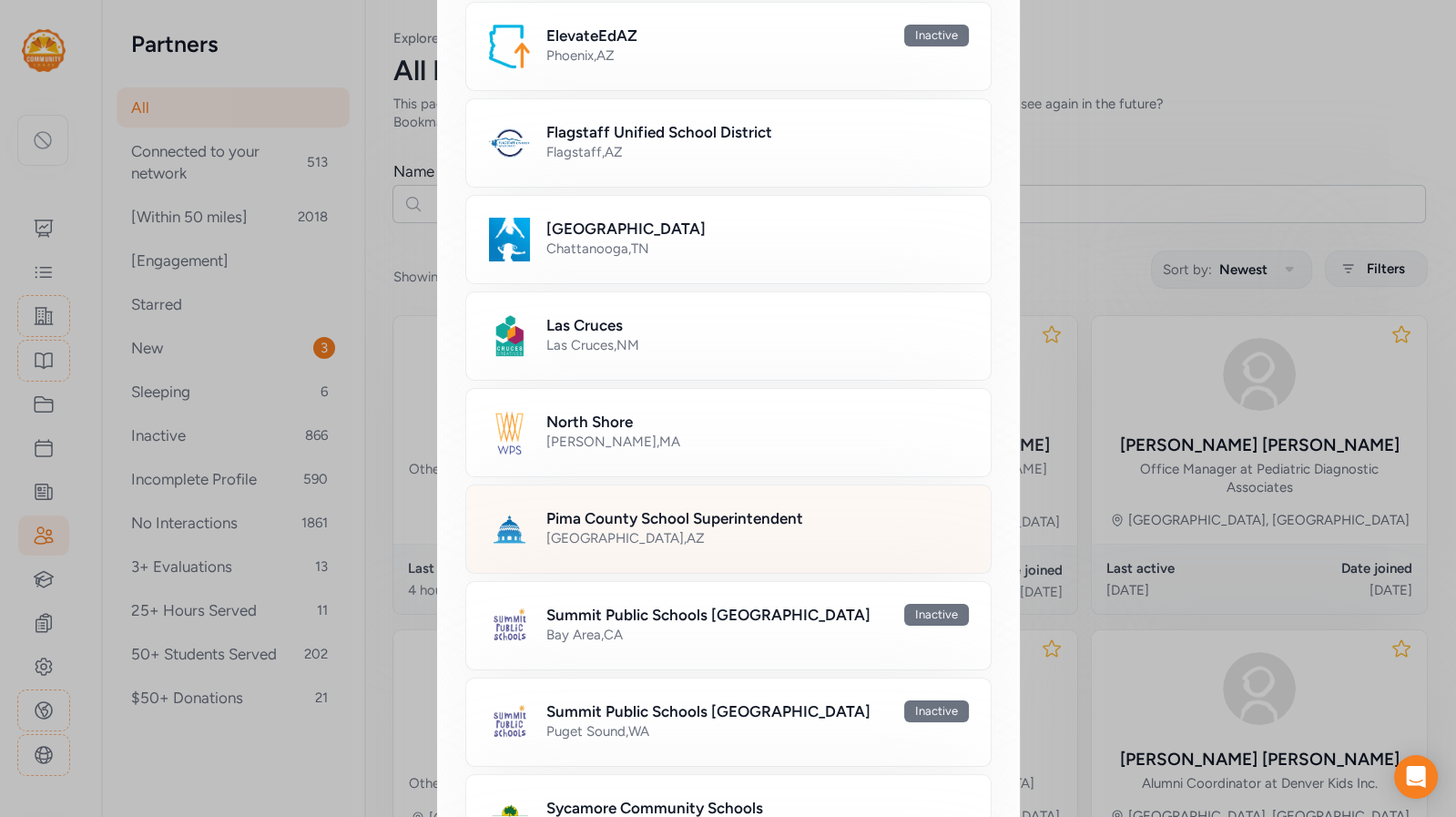click on "Pima County School Superintendent" at bounding box center [675, 518] 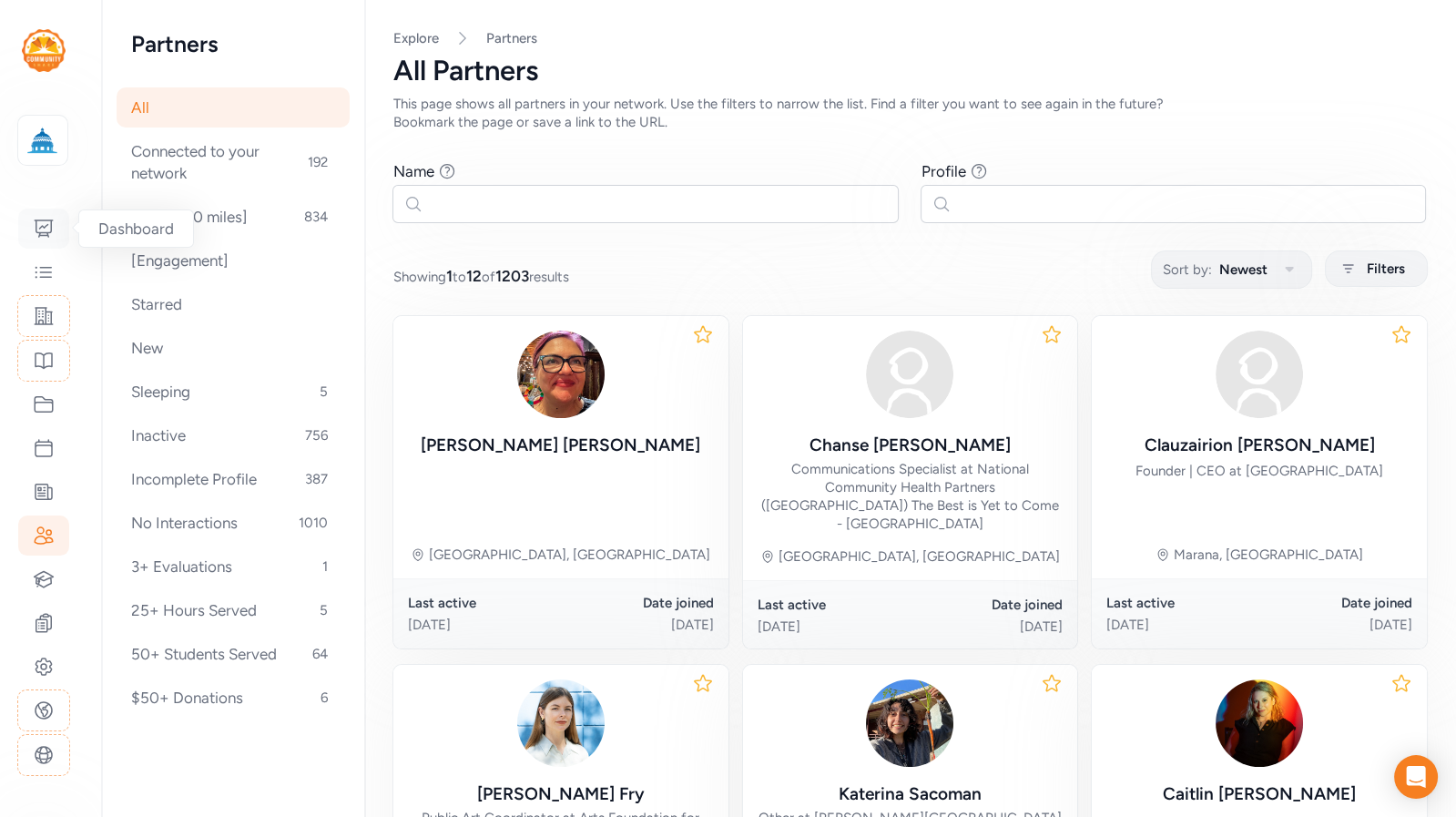 click 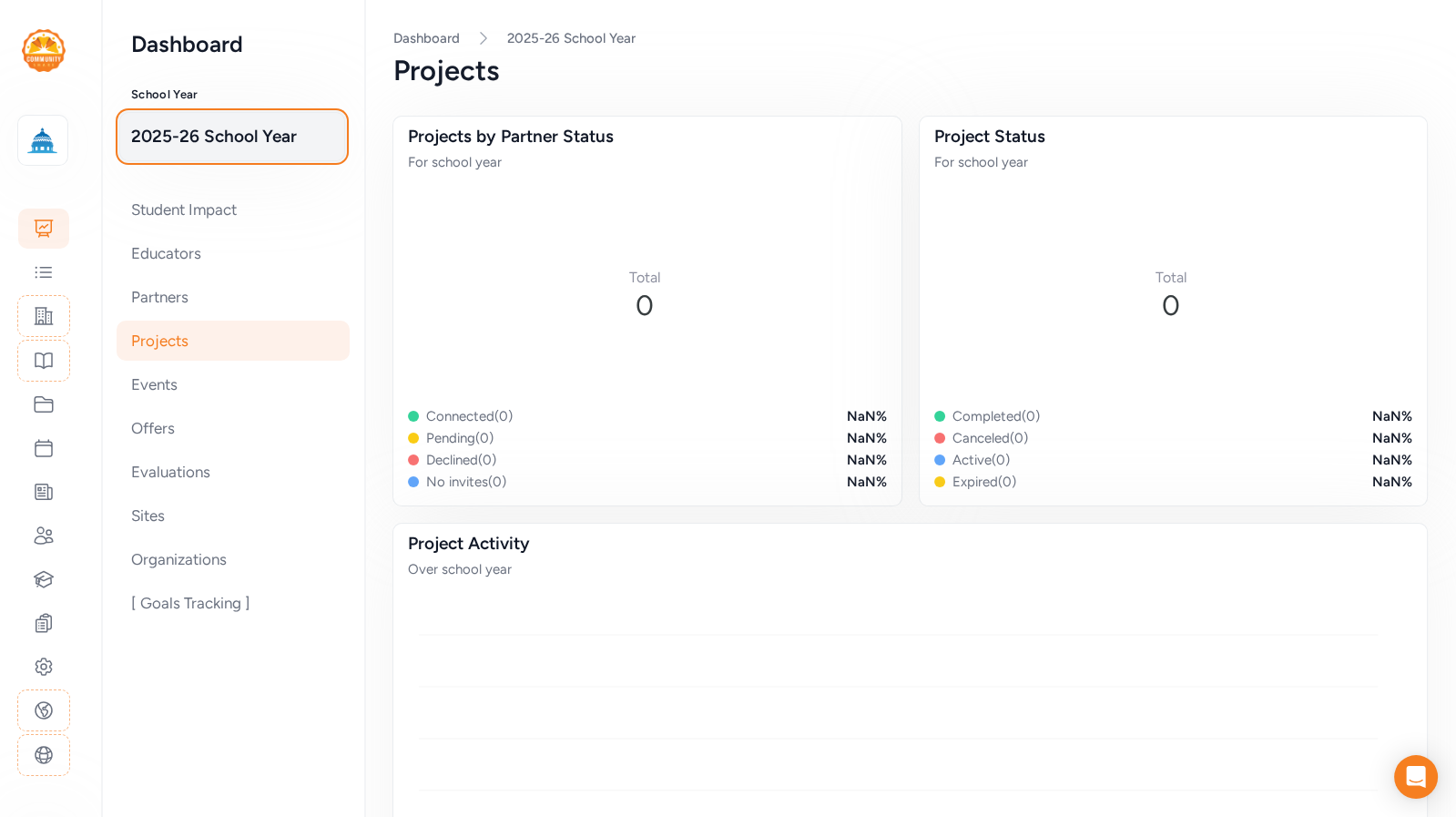 click on "2025-26 School Year" at bounding box center (232, 137) 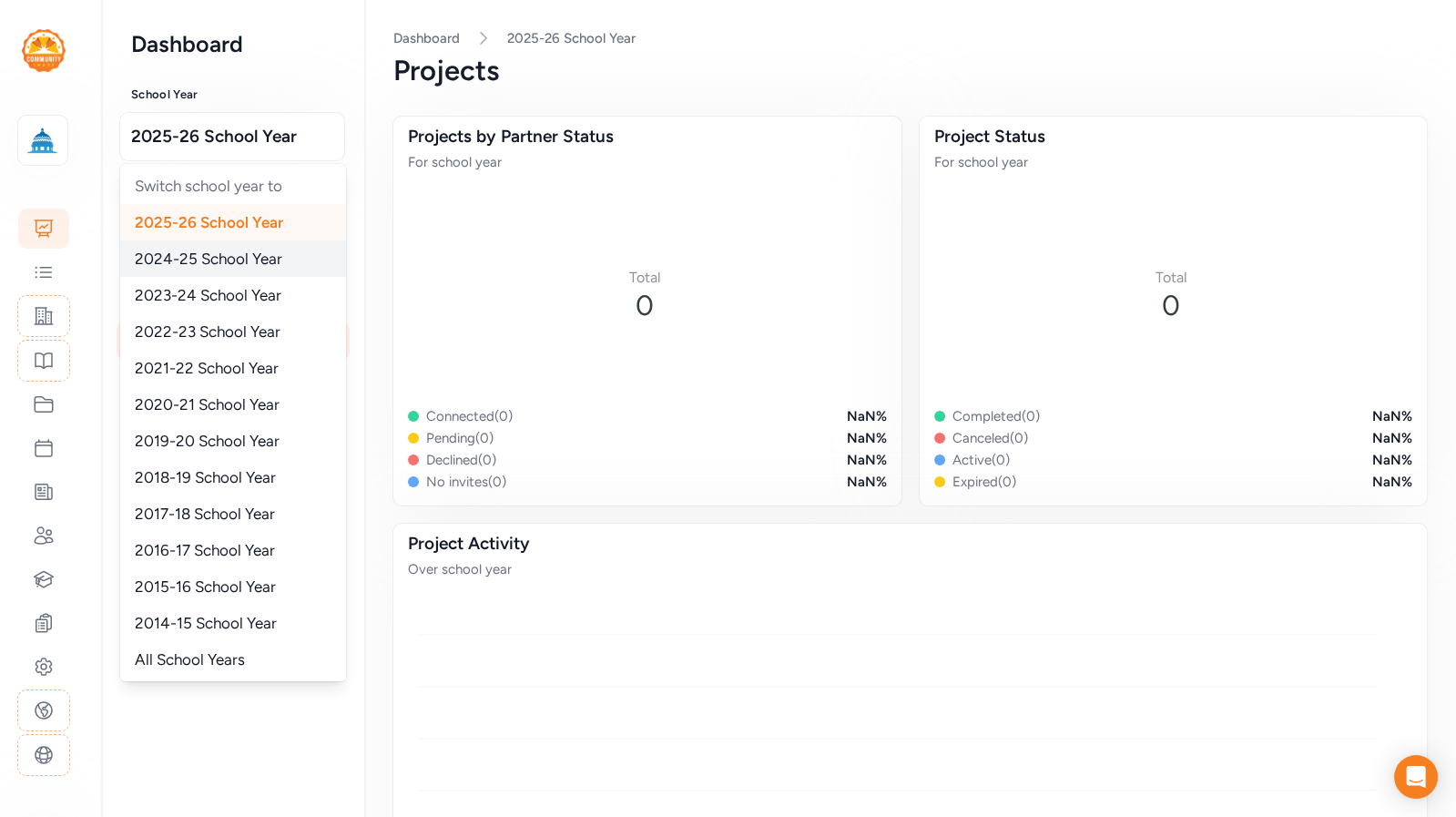 click on "2024-25 School Year" at bounding box center [209, 259] 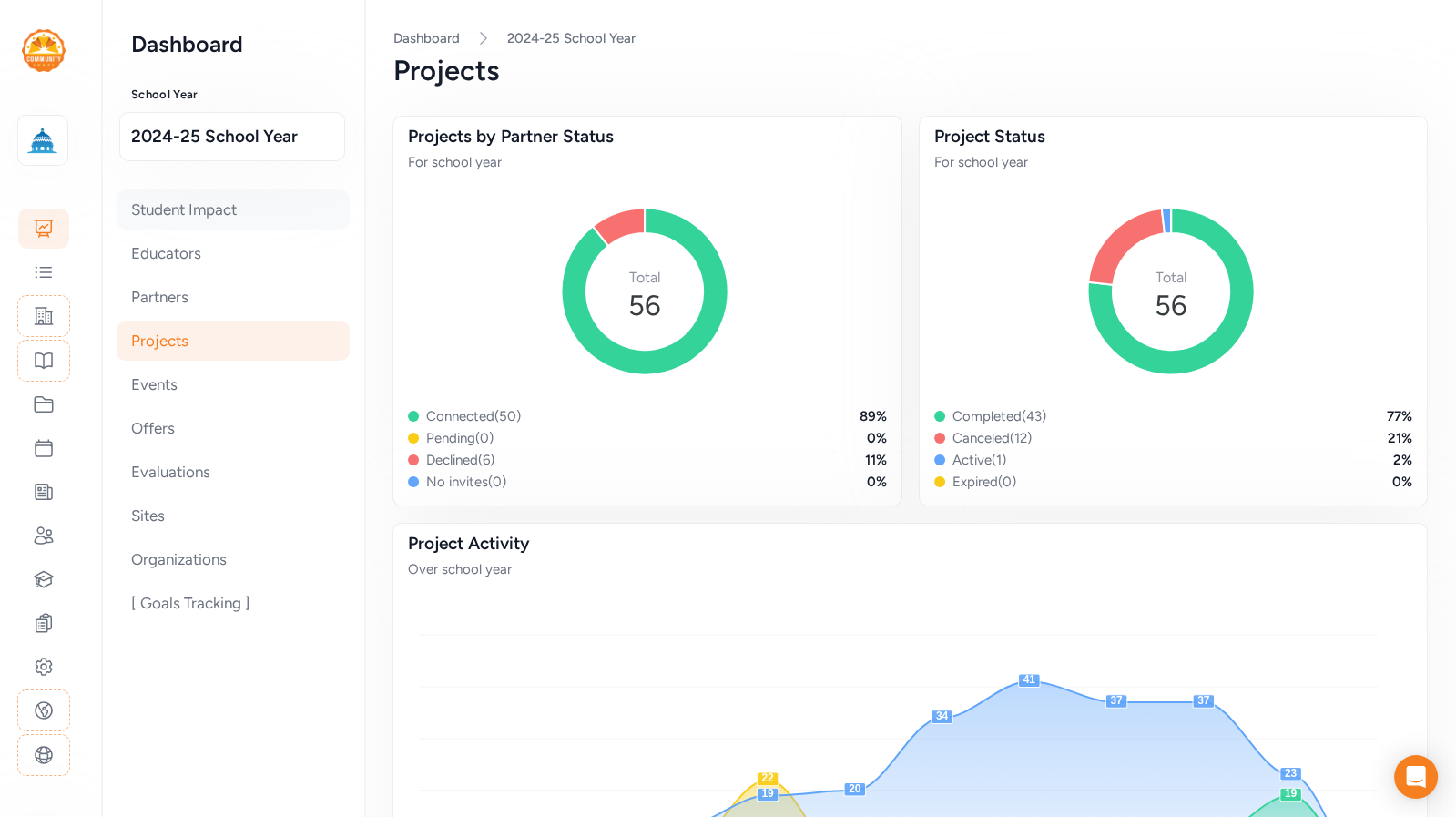 click on "Student Impact" at bounding box center [233, 209] 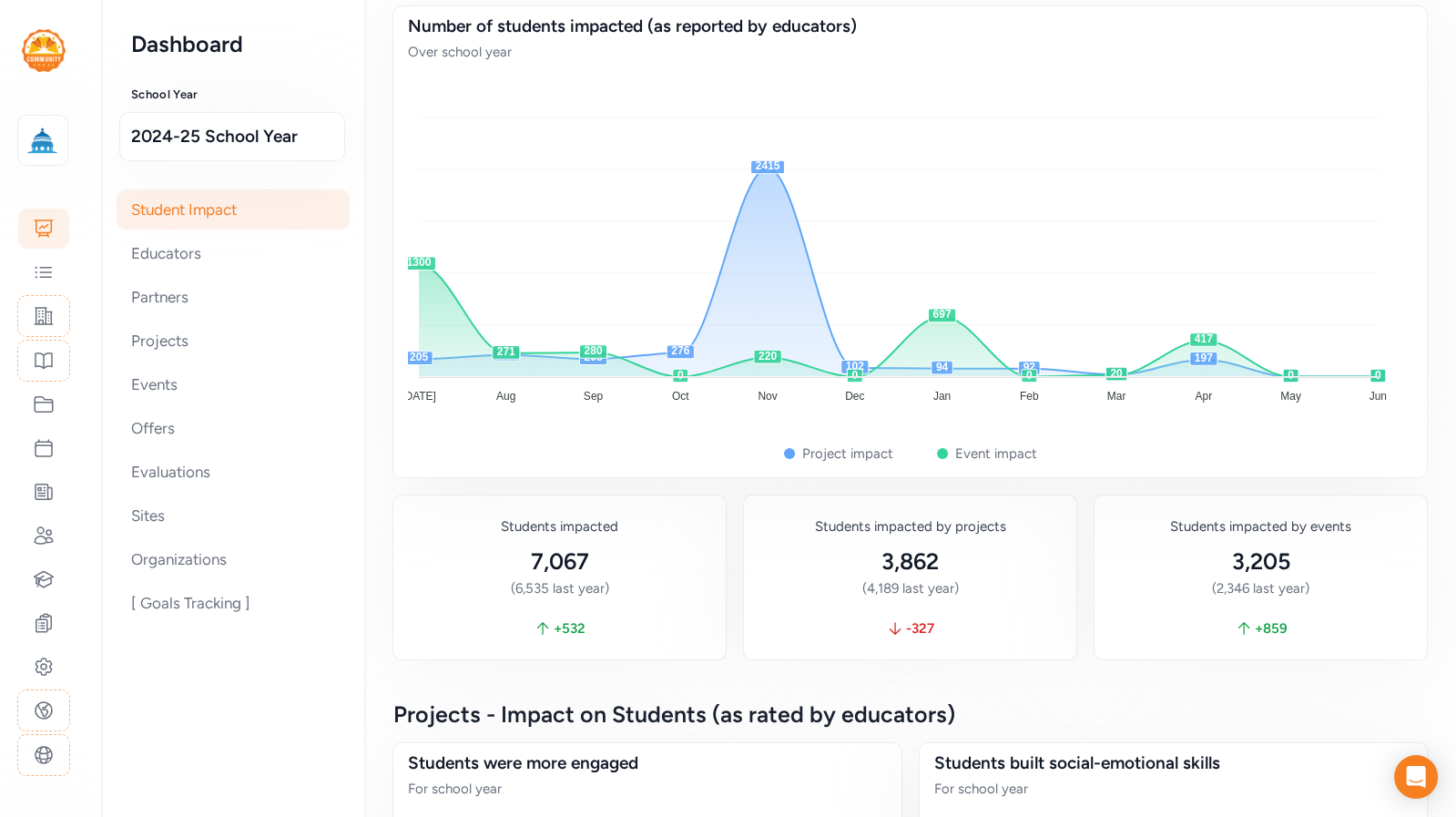 scroll, scrollTop: 172, scrollLeft: 0, axis: vertical 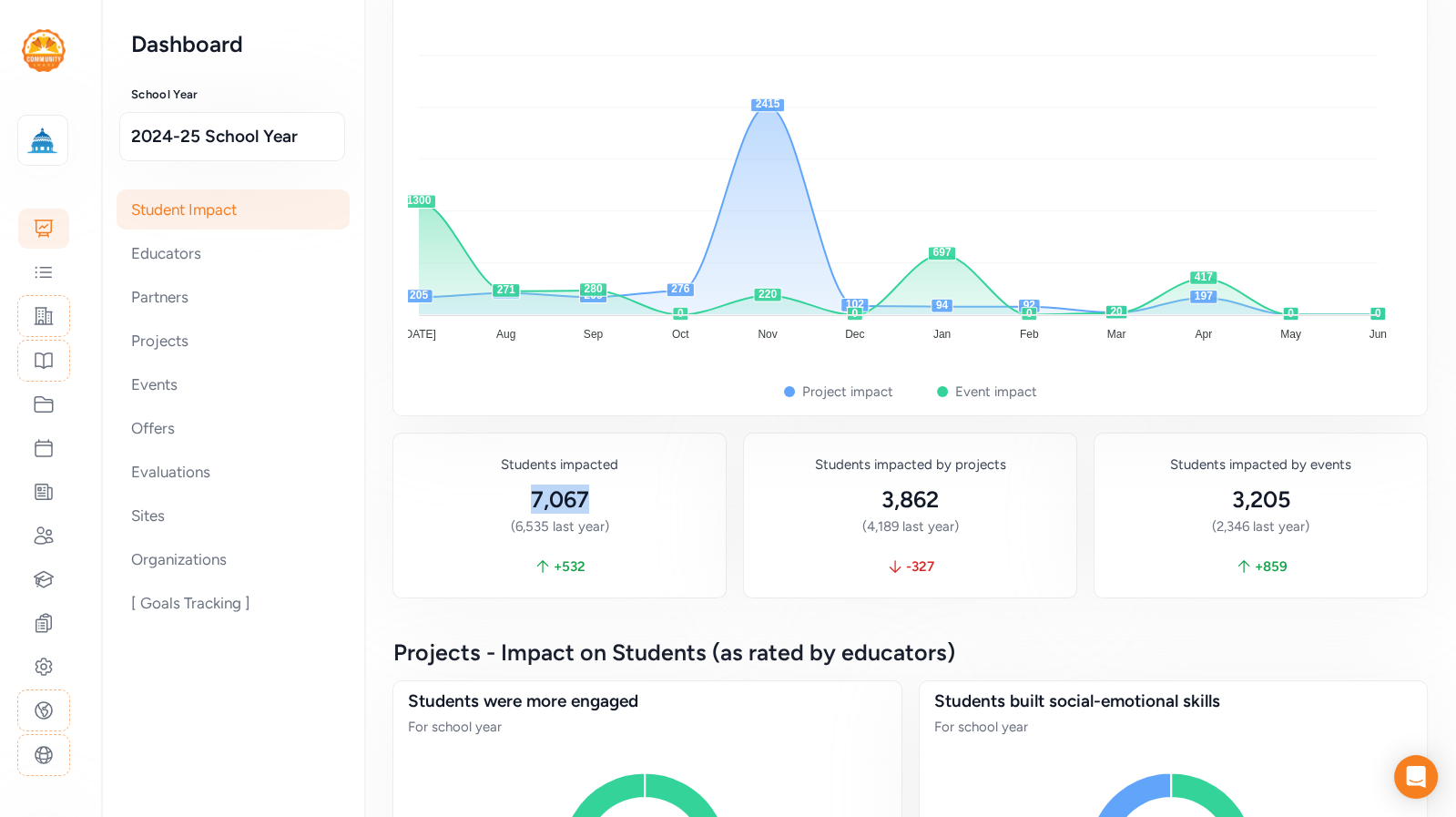 drag, startPoint x: 620, startPoint y: 497, endPoint x: 514, endPoint y: 499, distance: 106.01887 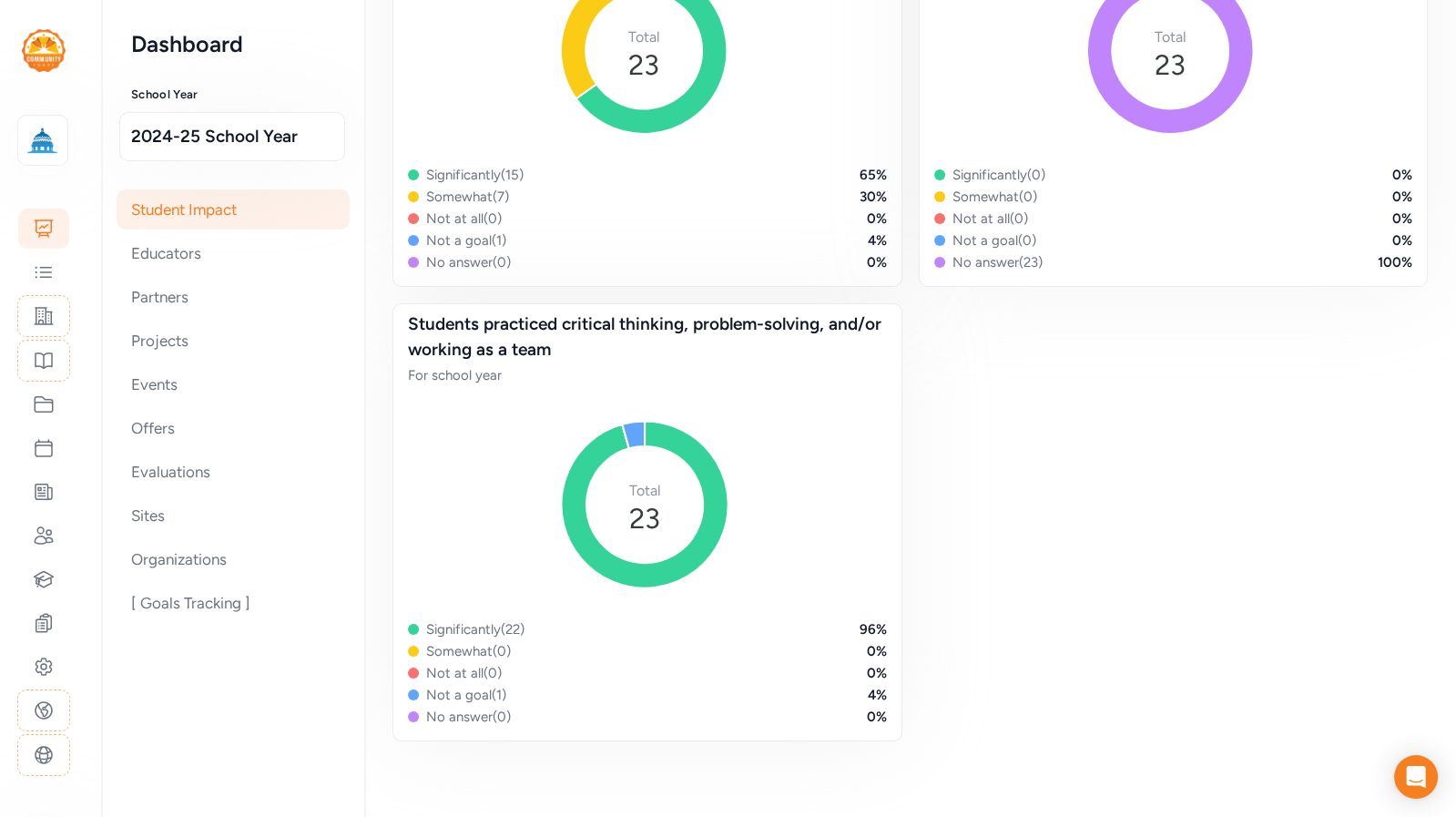 scroll, scrollTop: 1445, scrollLeft: 0, axis: vertical 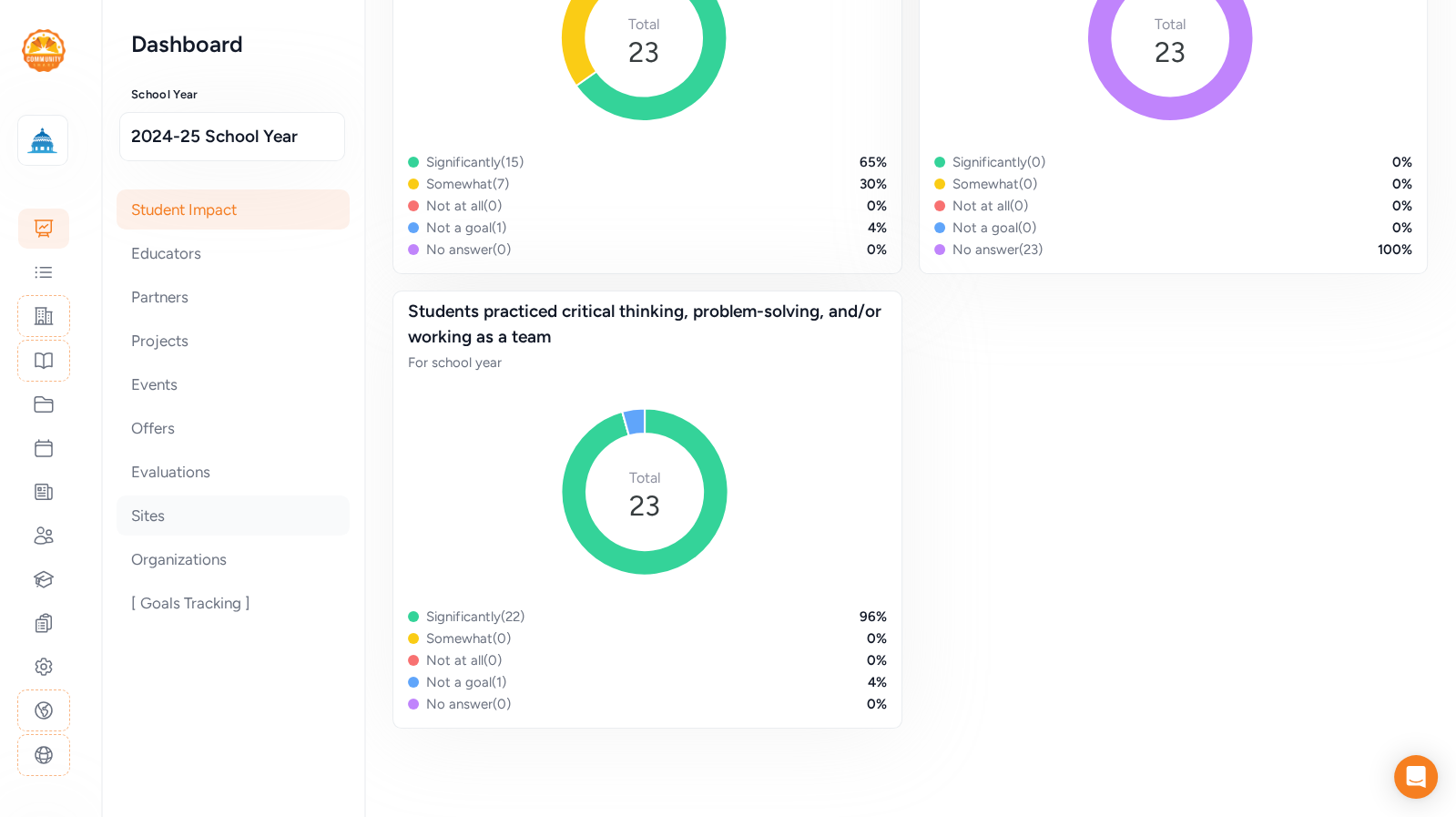 click on "Sites" at bounding box center (233, 516) 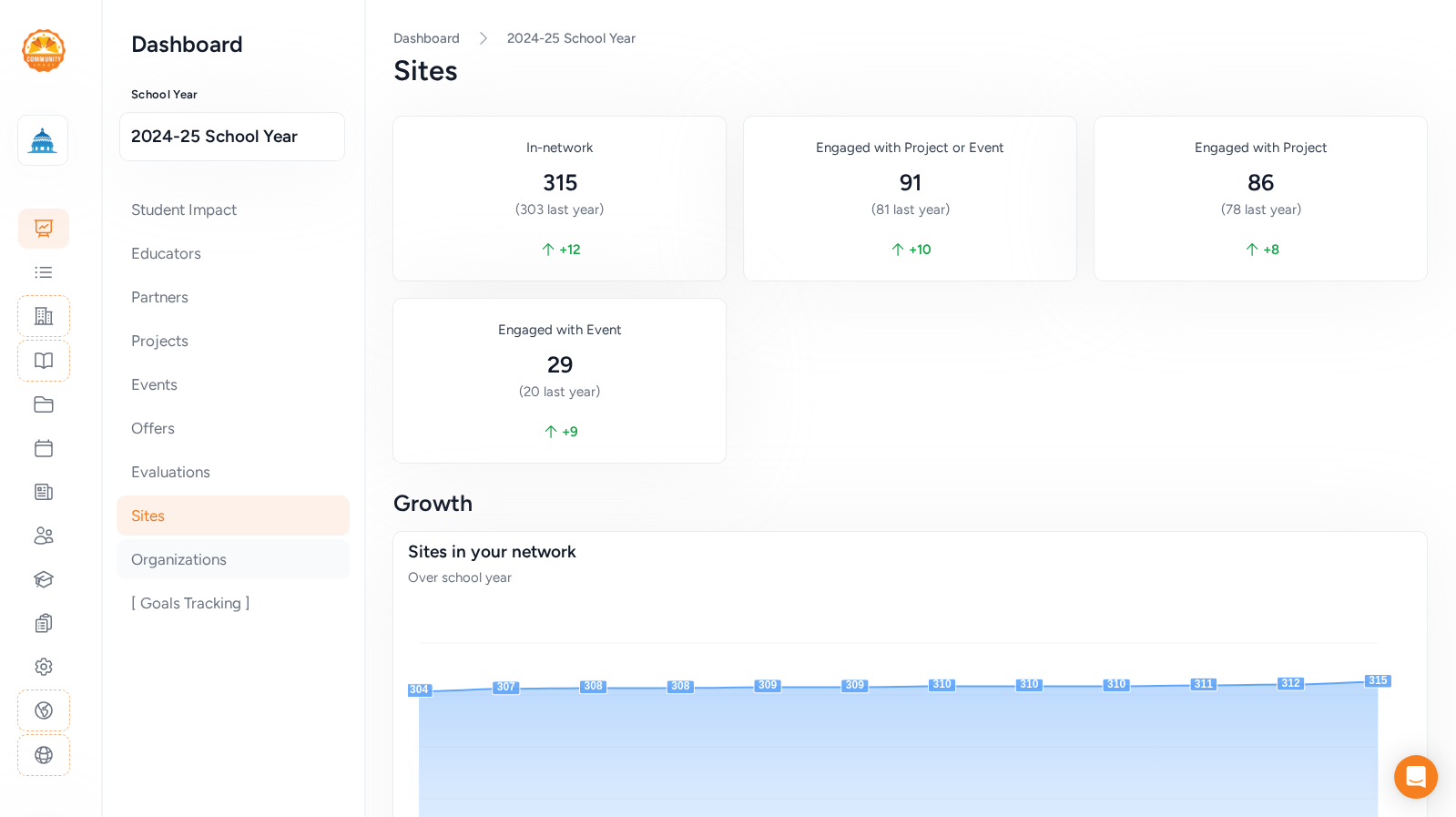click on "Organizations" at bounding box center [233, 559] 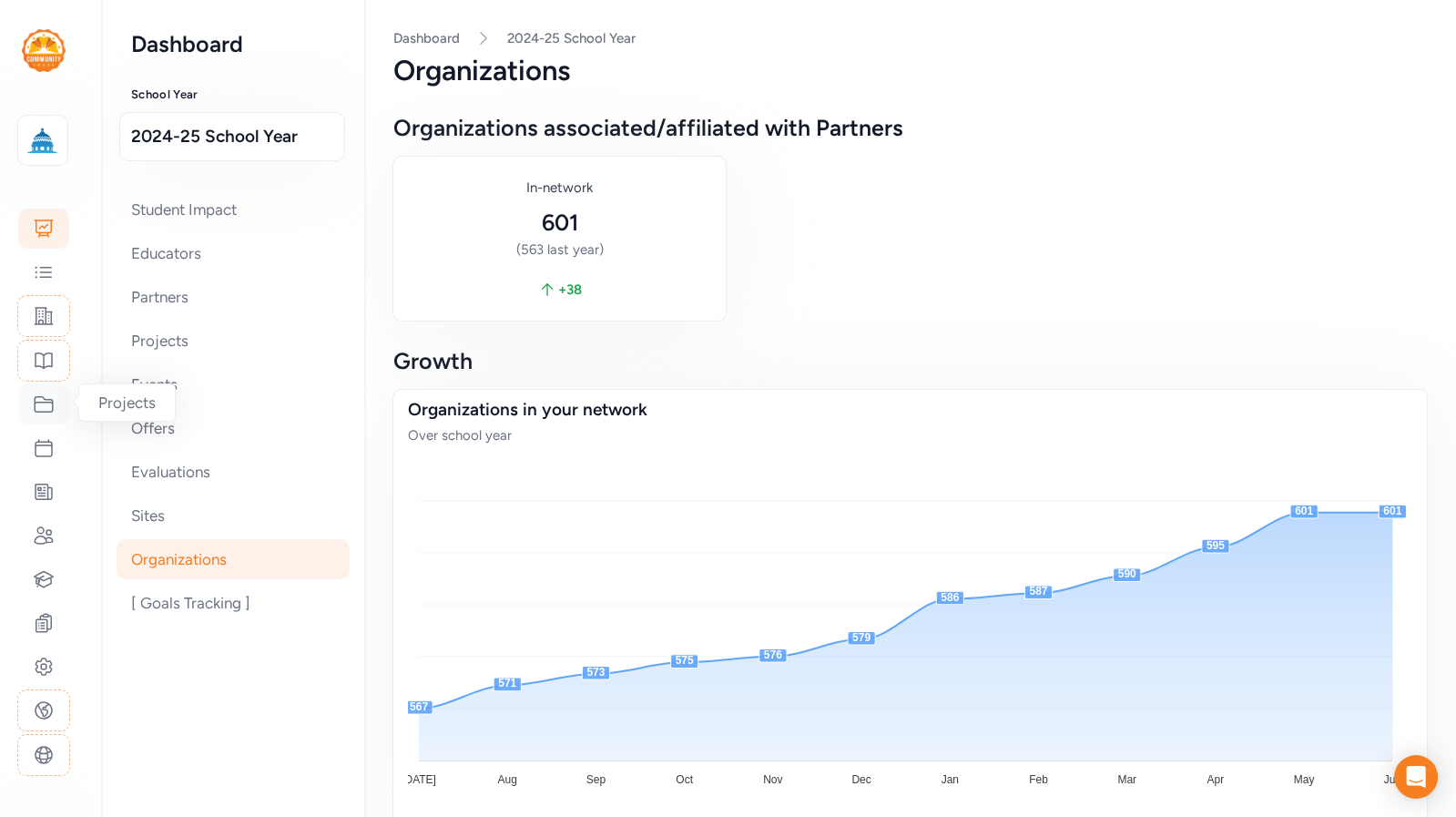 click 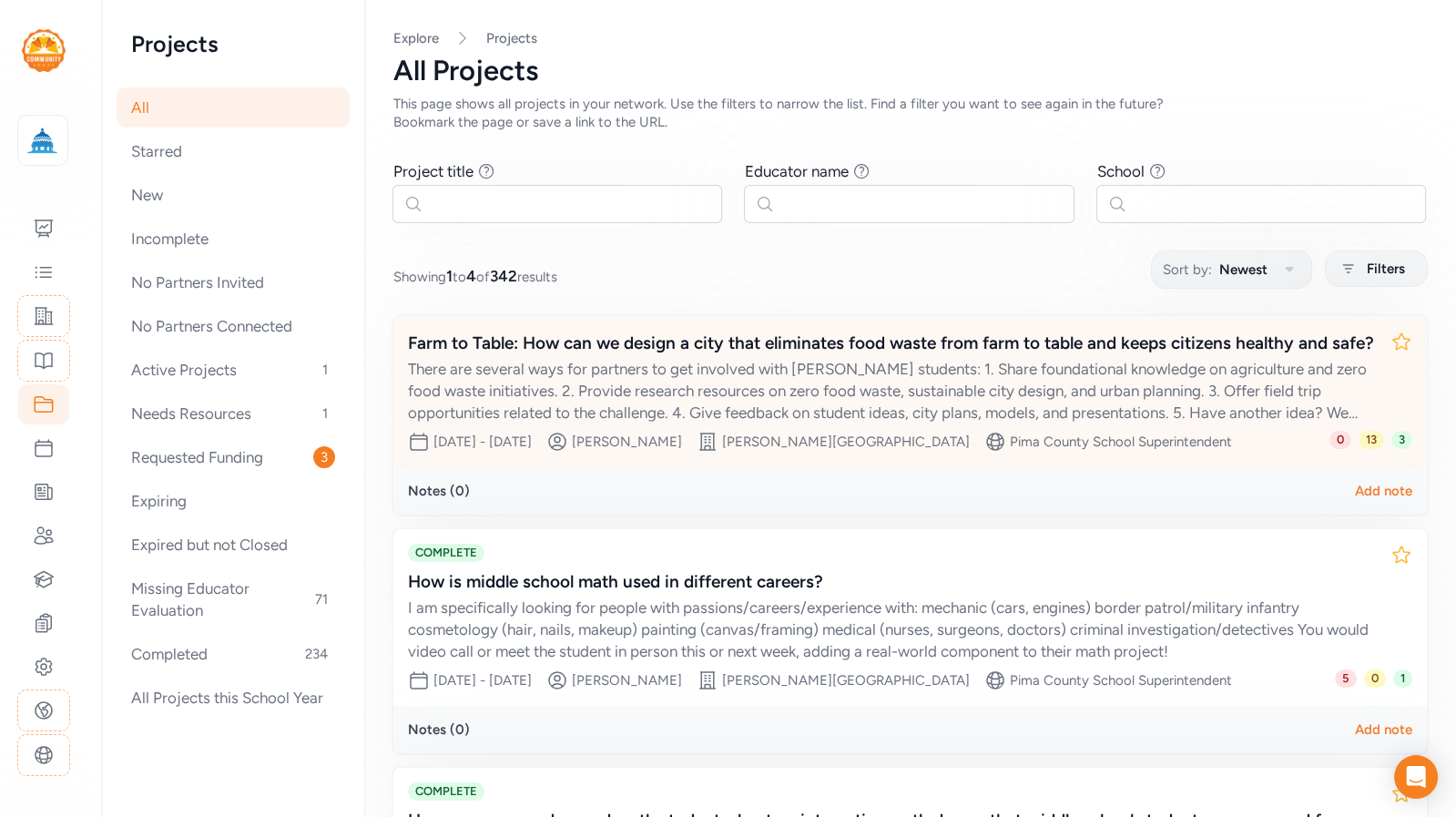 click on "Farm to Table: How can we design a city that eliminates food waste from farm to table and keeps citizens healthy and safe?" at bounding box center (891, 343) 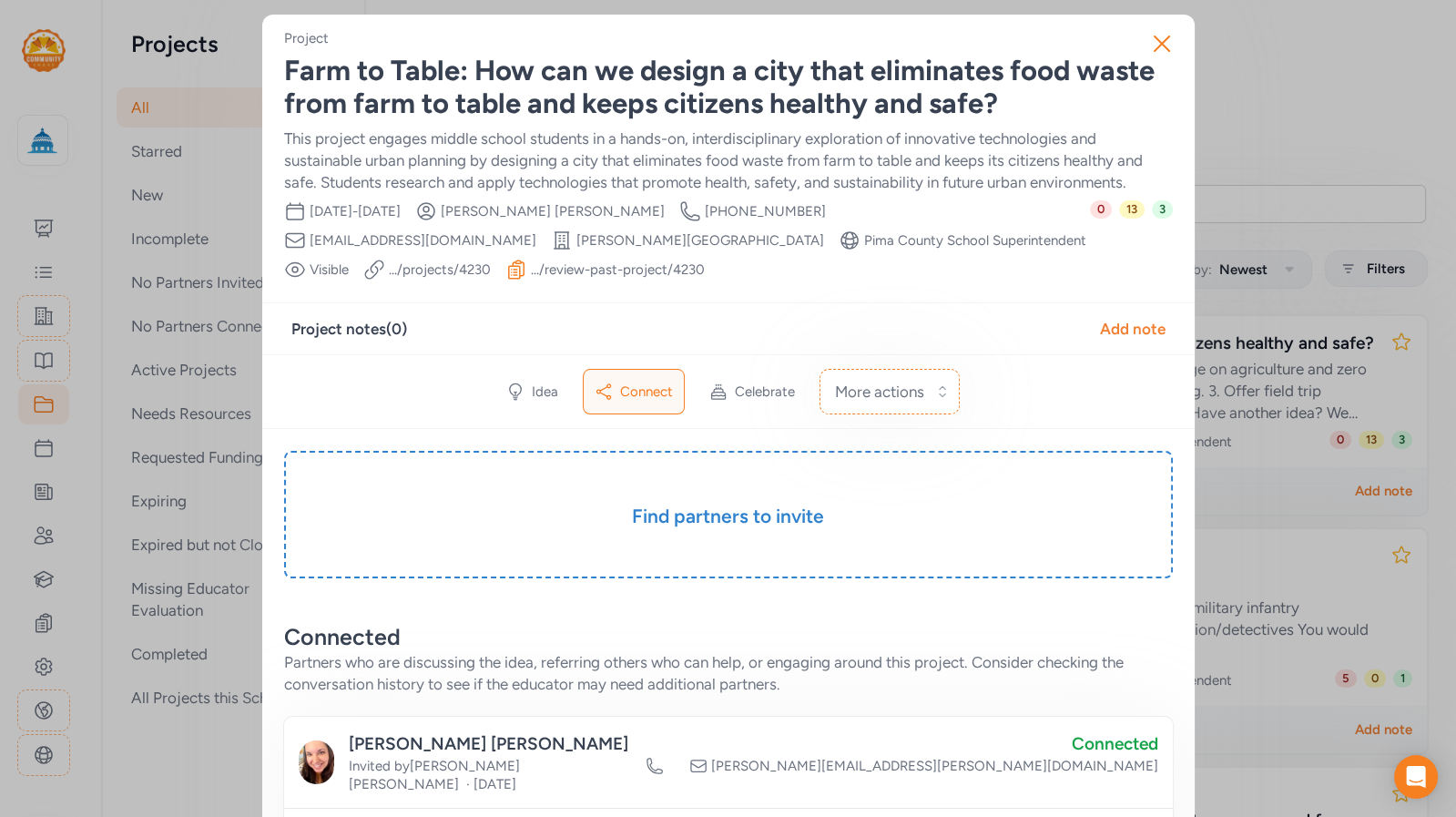 drag, startPoint x: 1174, startPoint y: 236, endPoint x: 1120, endPoint y: 220, distance: 56.32051 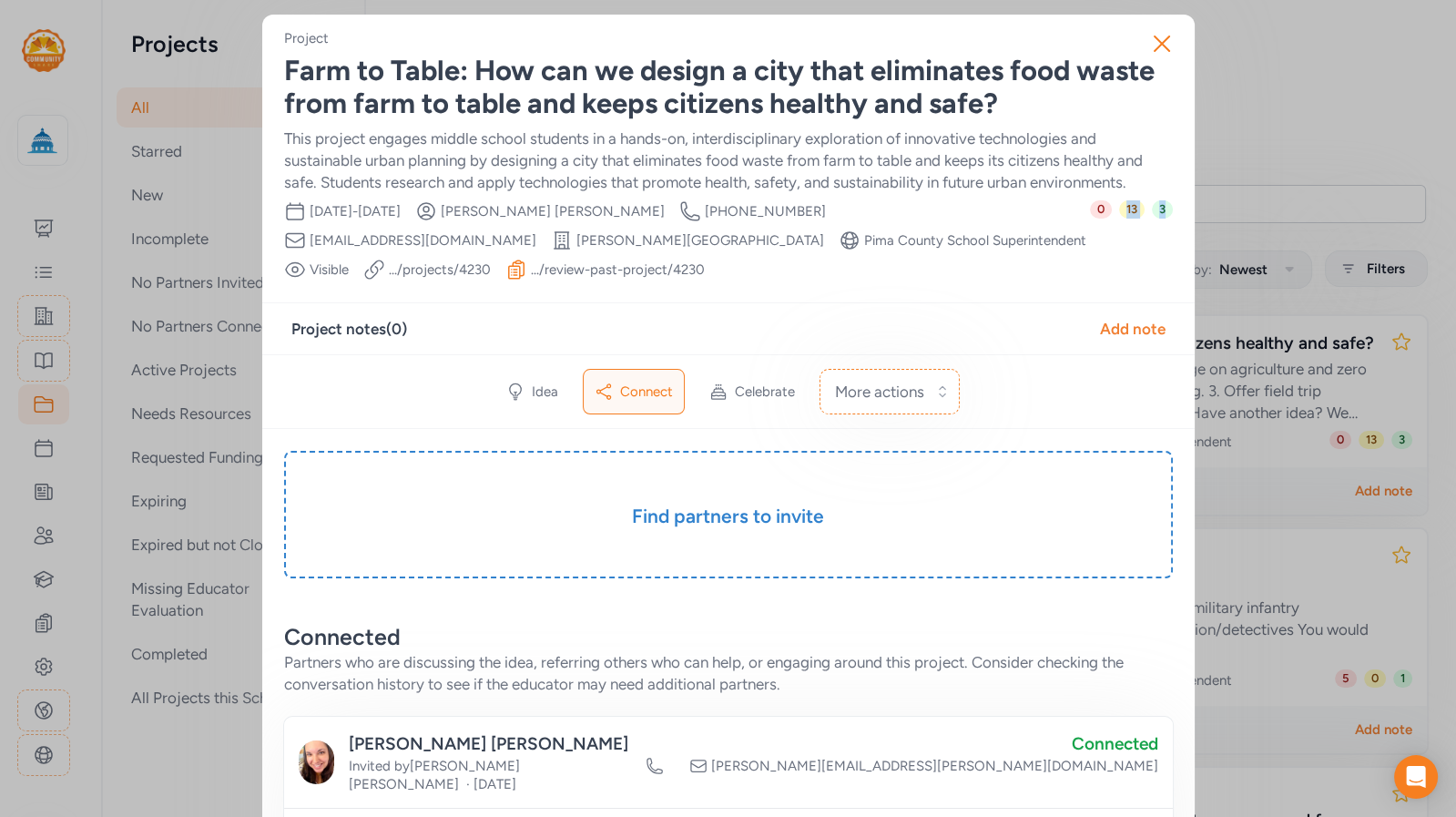 drag, startPoint x: 1119, startPoint y: 205, endPoint x: 1118, endPoint y: 220, distance: 15.0333 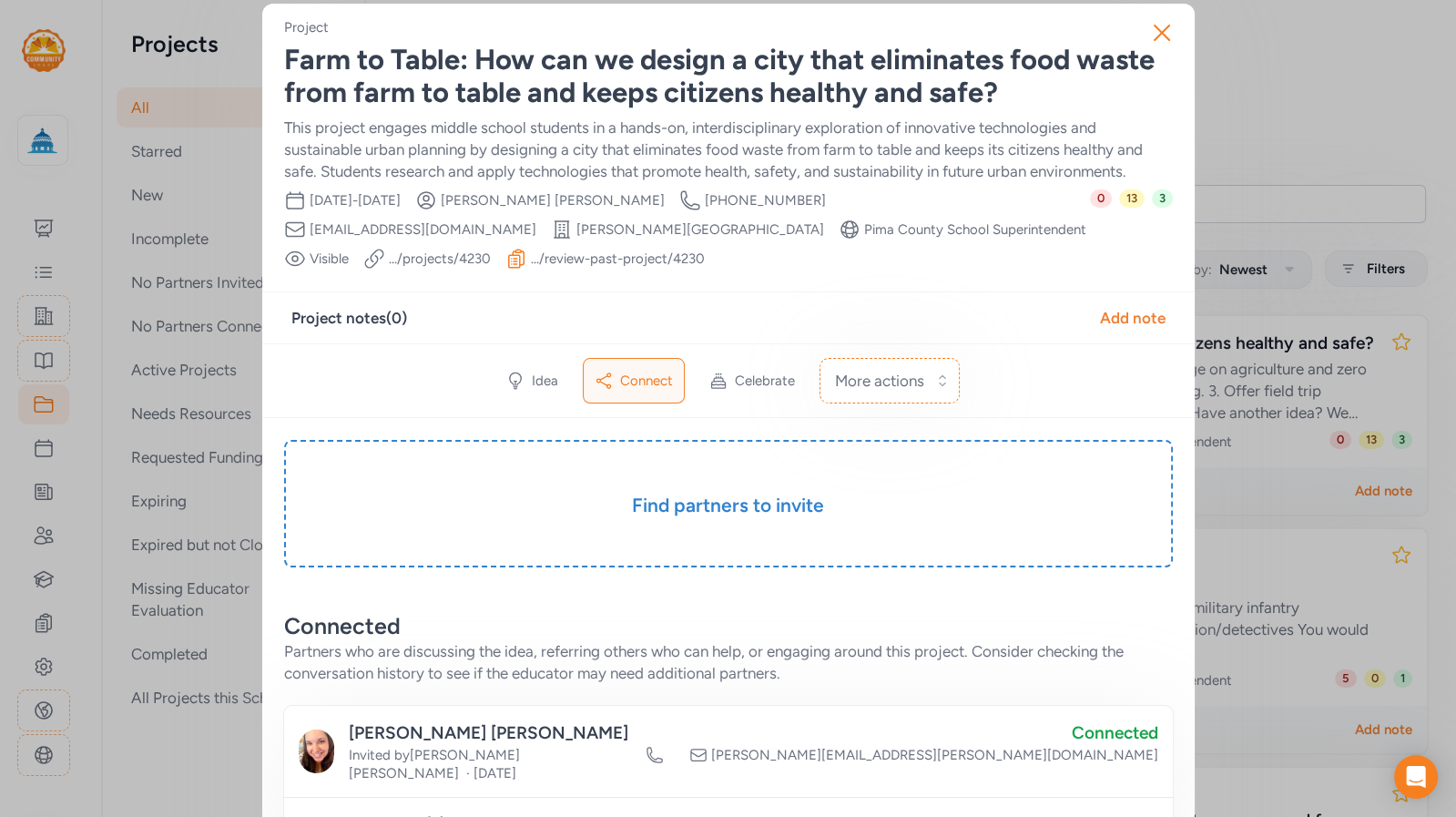 scroll, scrollTop: 24, scrollLeft: 0, axis: vertical 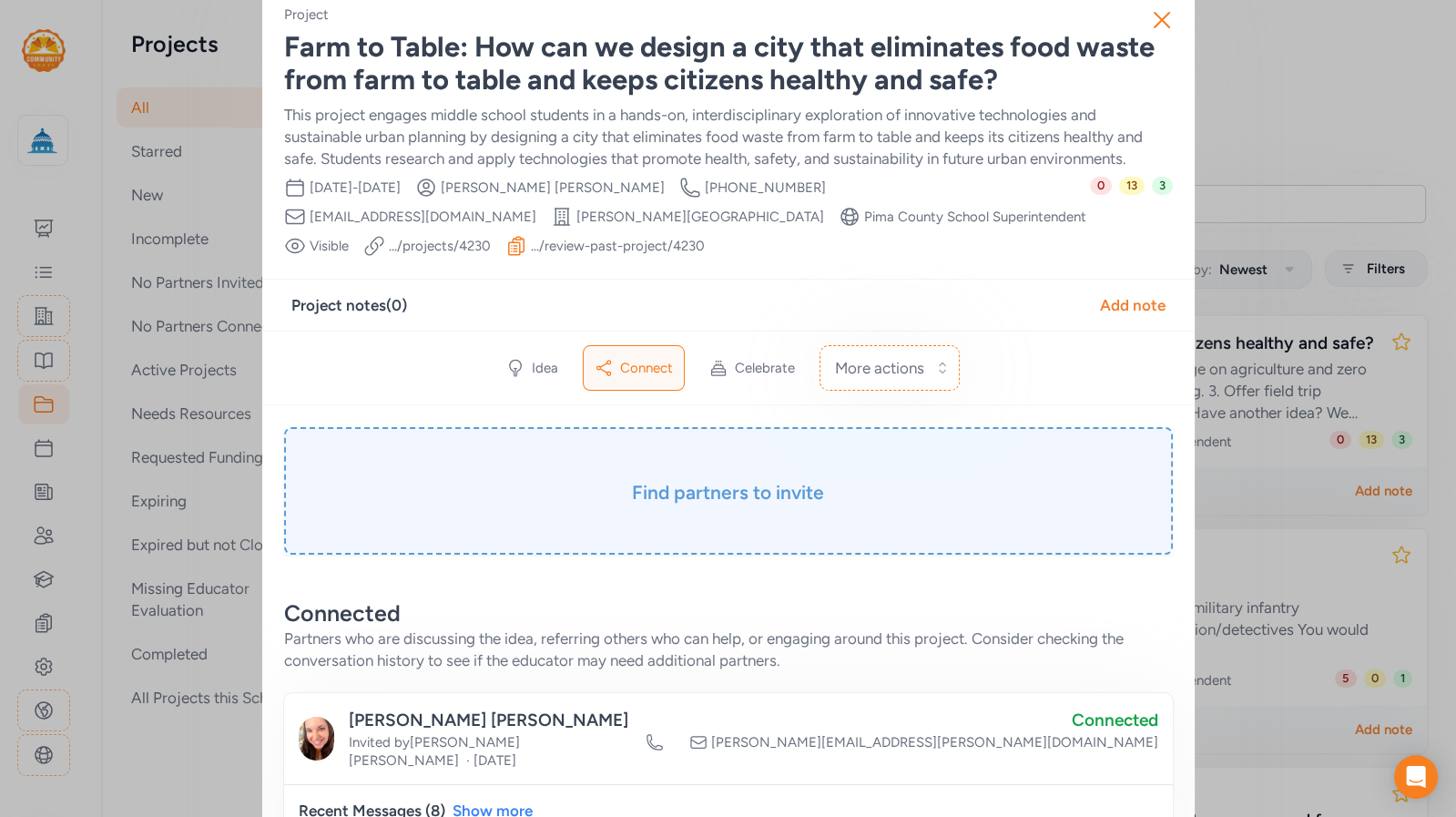 click on "Find partners to invite" at bounding box center [728, 493] 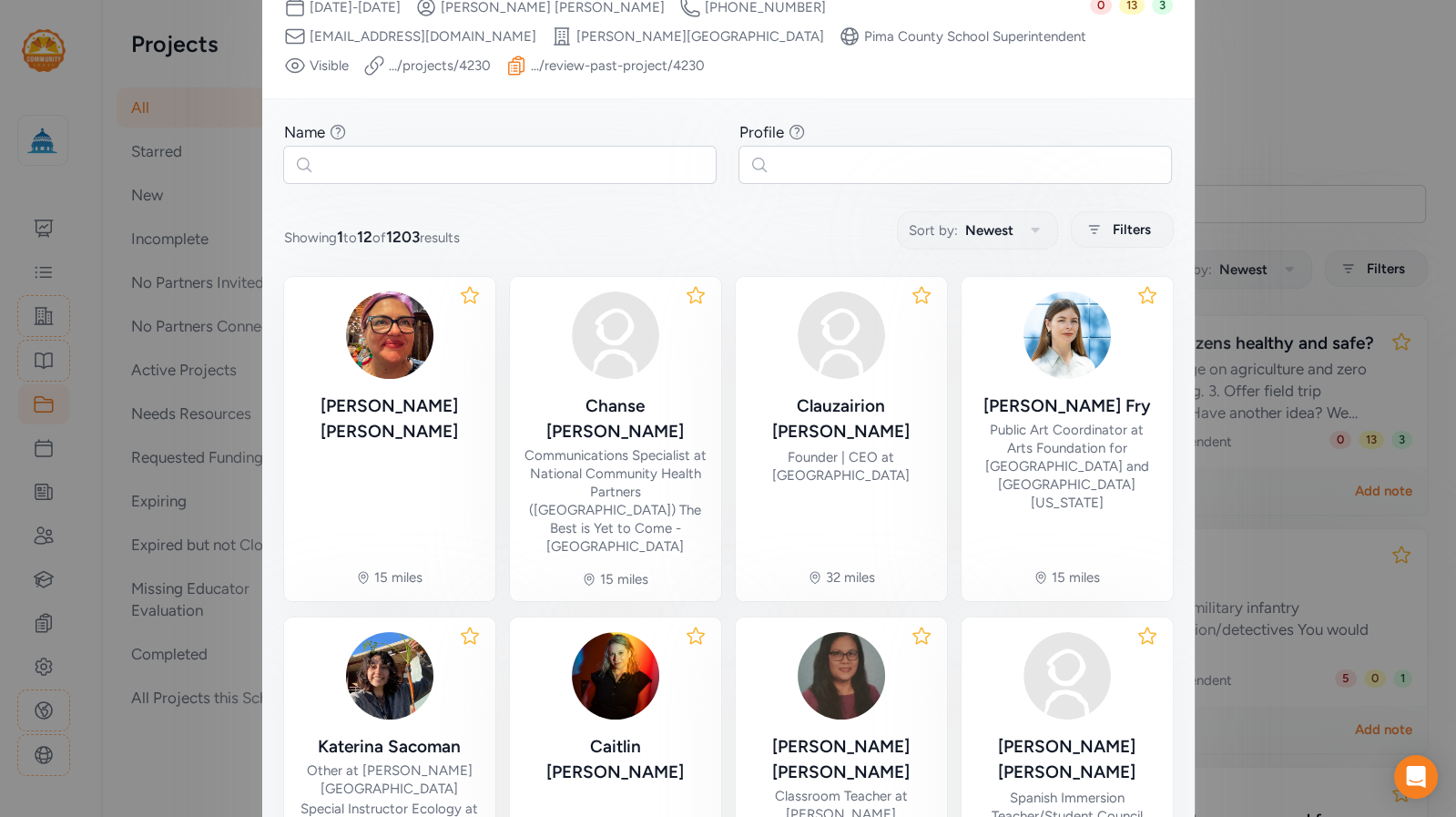 scroll, scrollTop: 348, scrollLeft: 0, axis: vertical 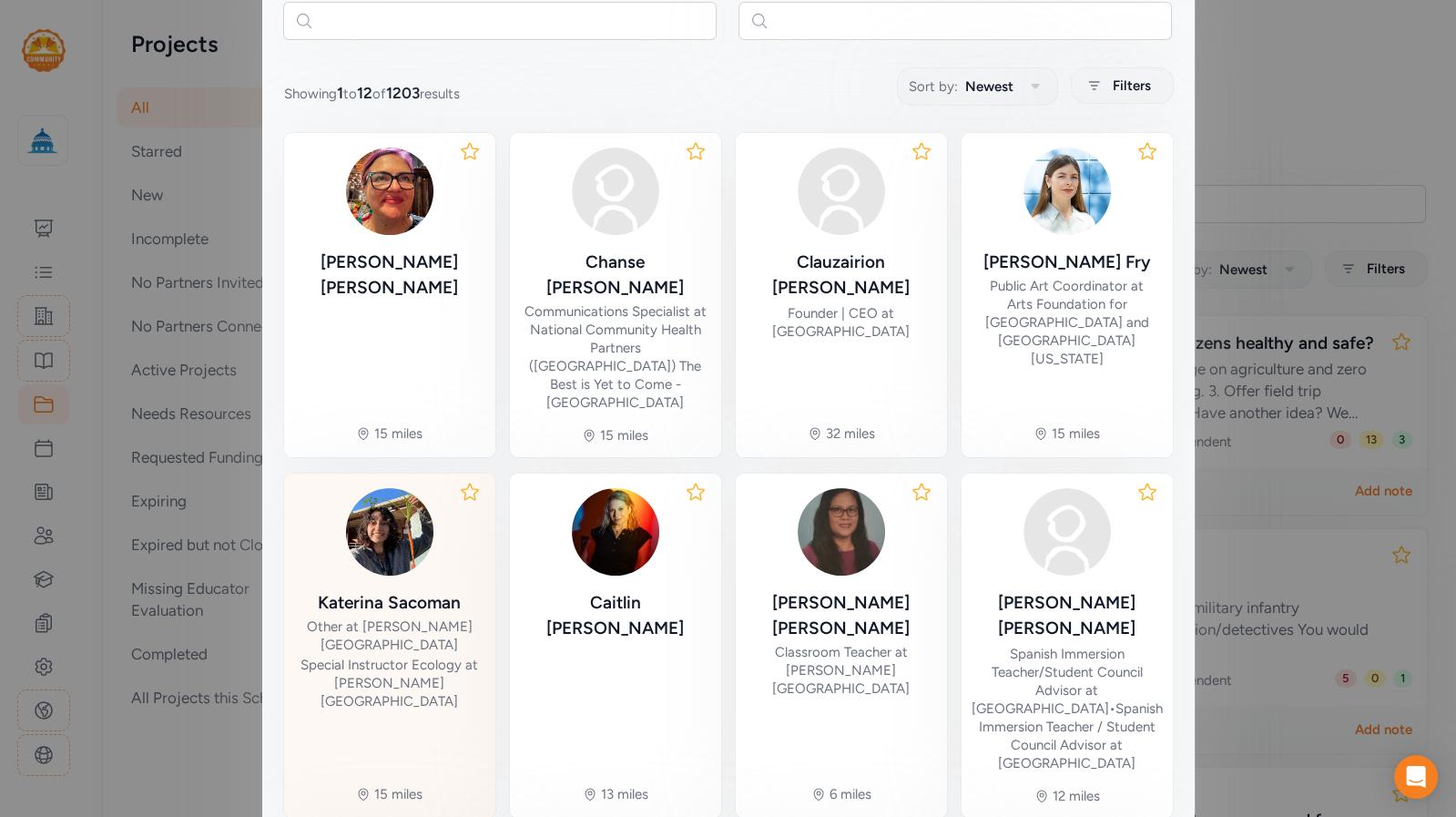 click at bounding box center [390, 532] 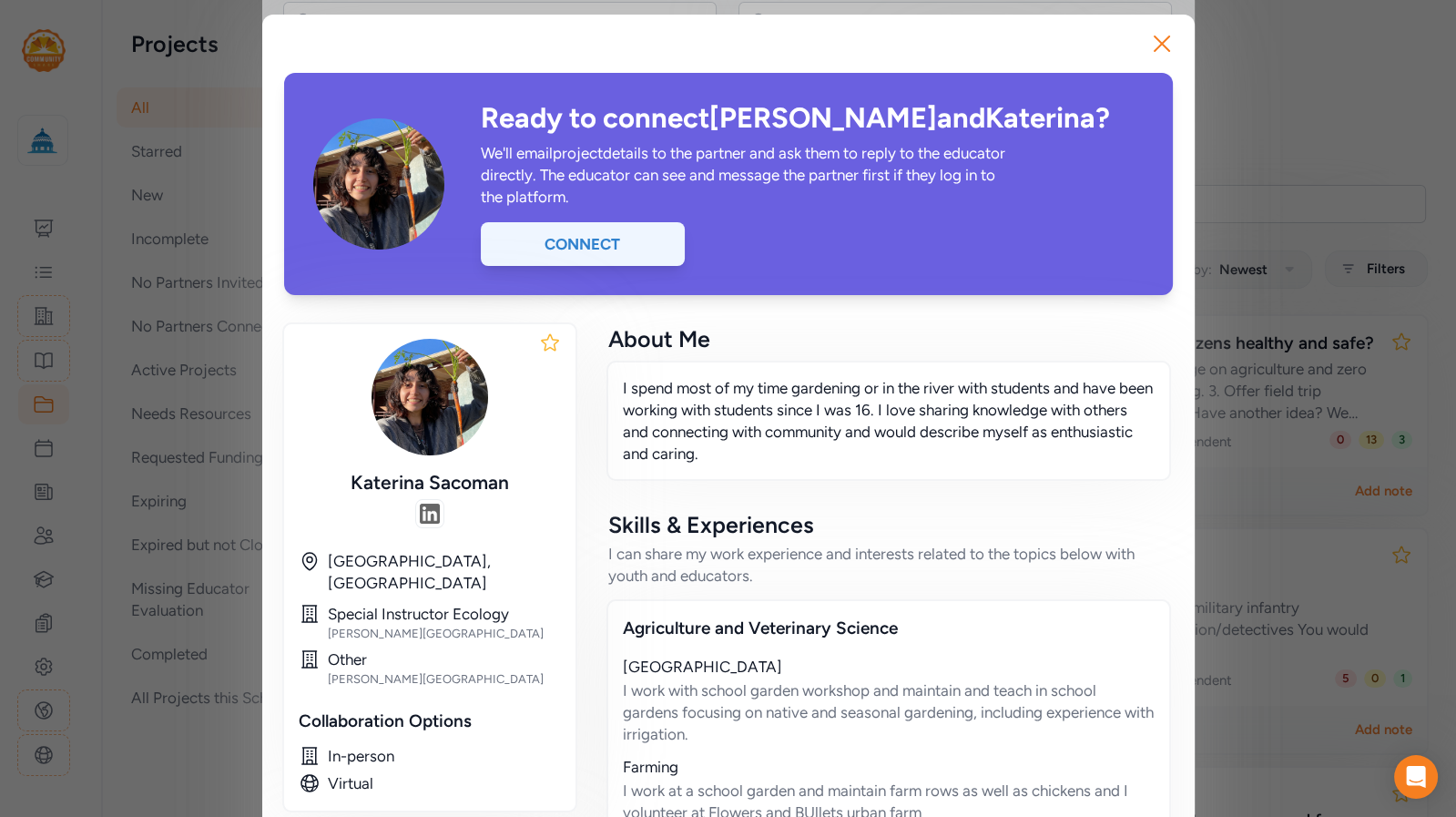 click on "Connect" at bounding box center (583, 244) 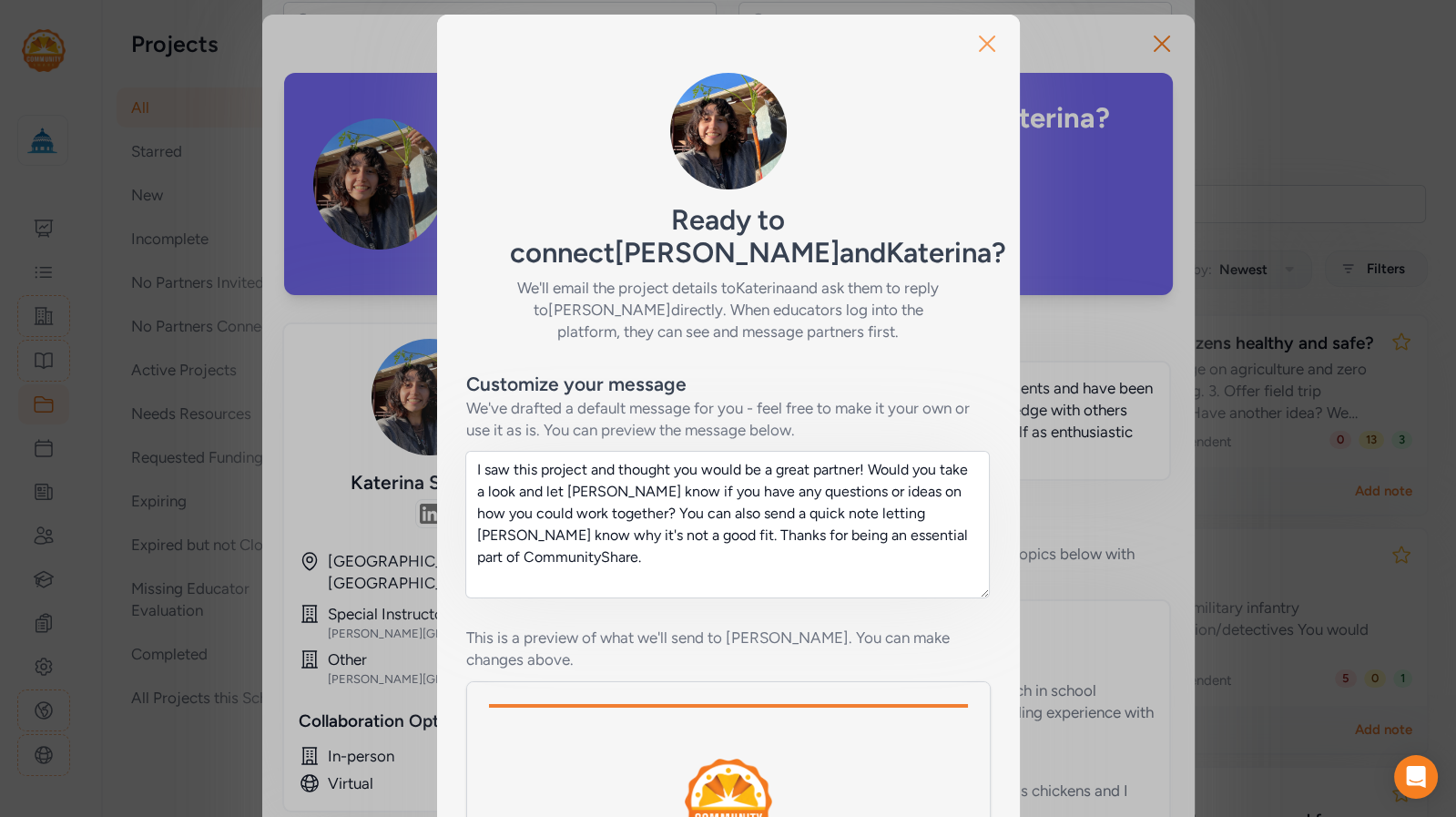 click 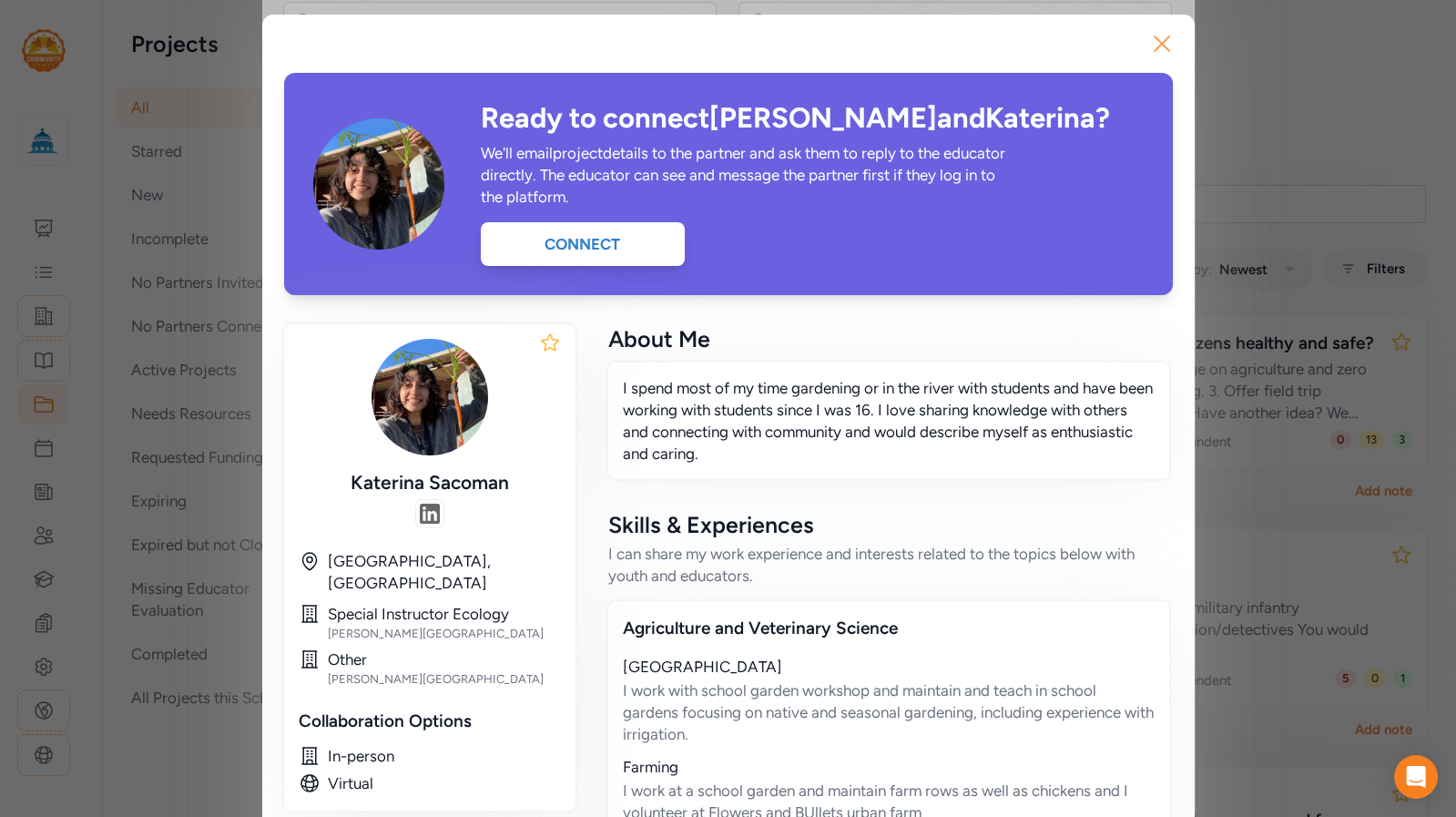 click 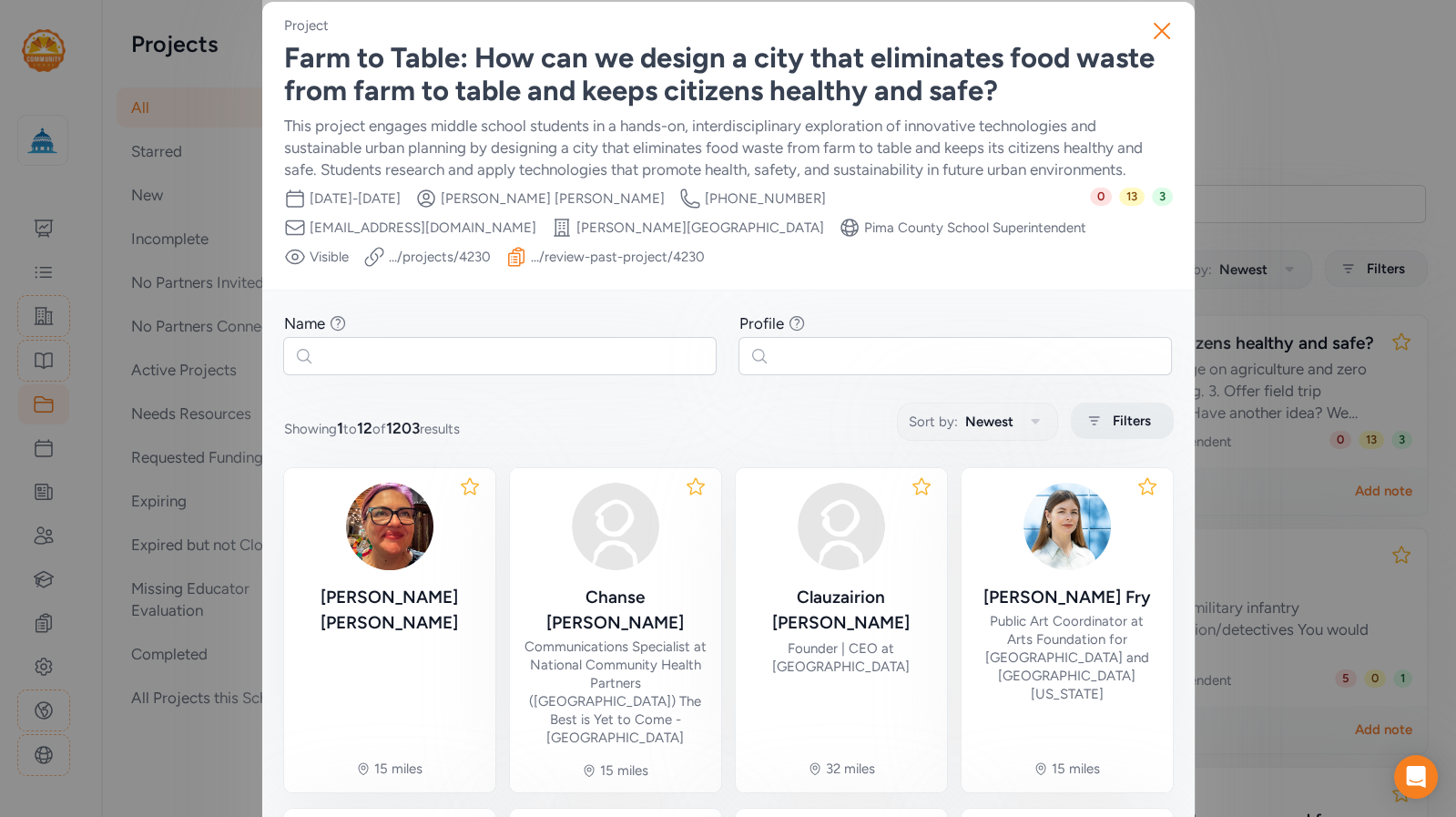 scroll, scrollTop: 0, scrollLeft: 0, axis: both 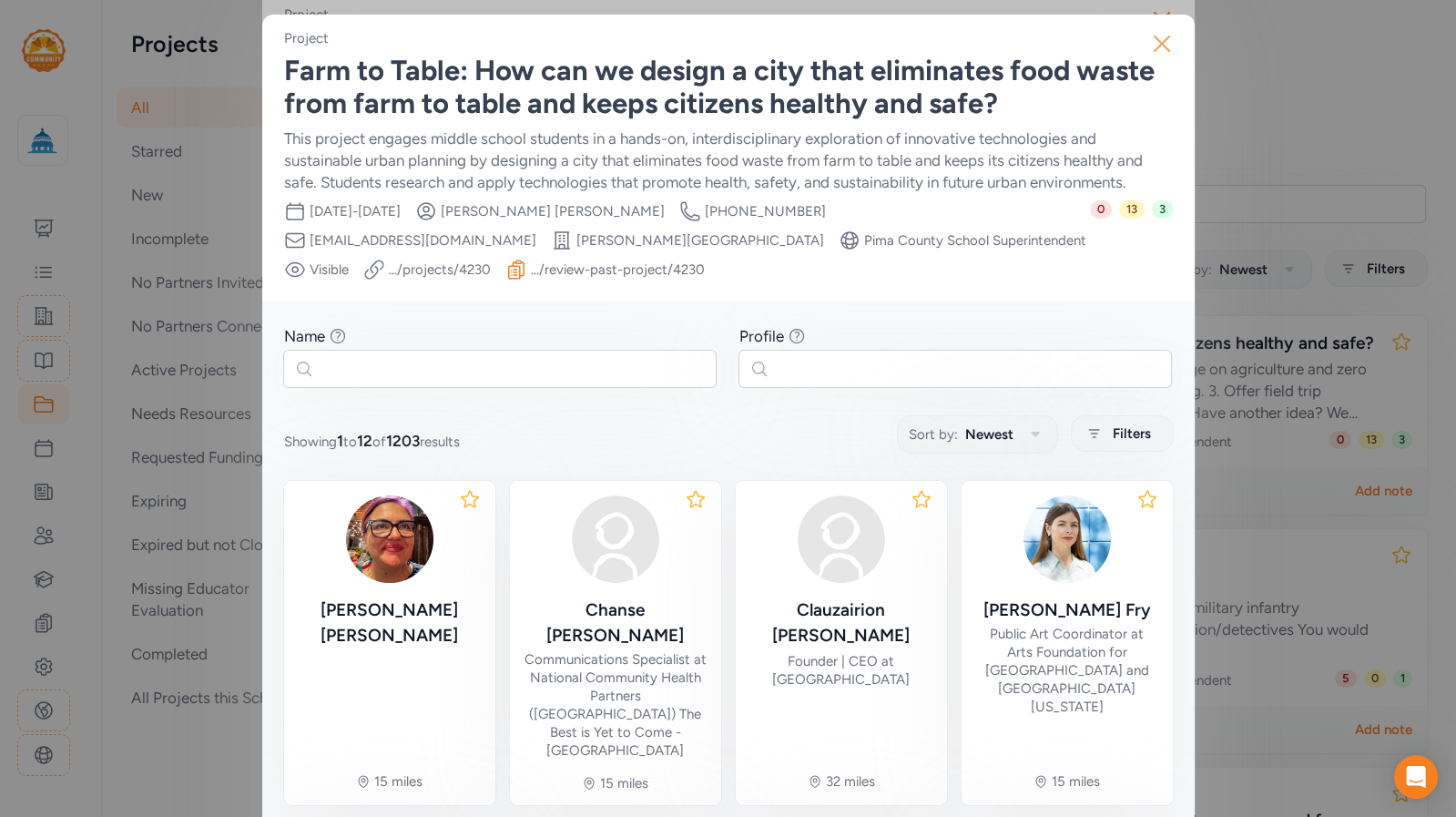 click 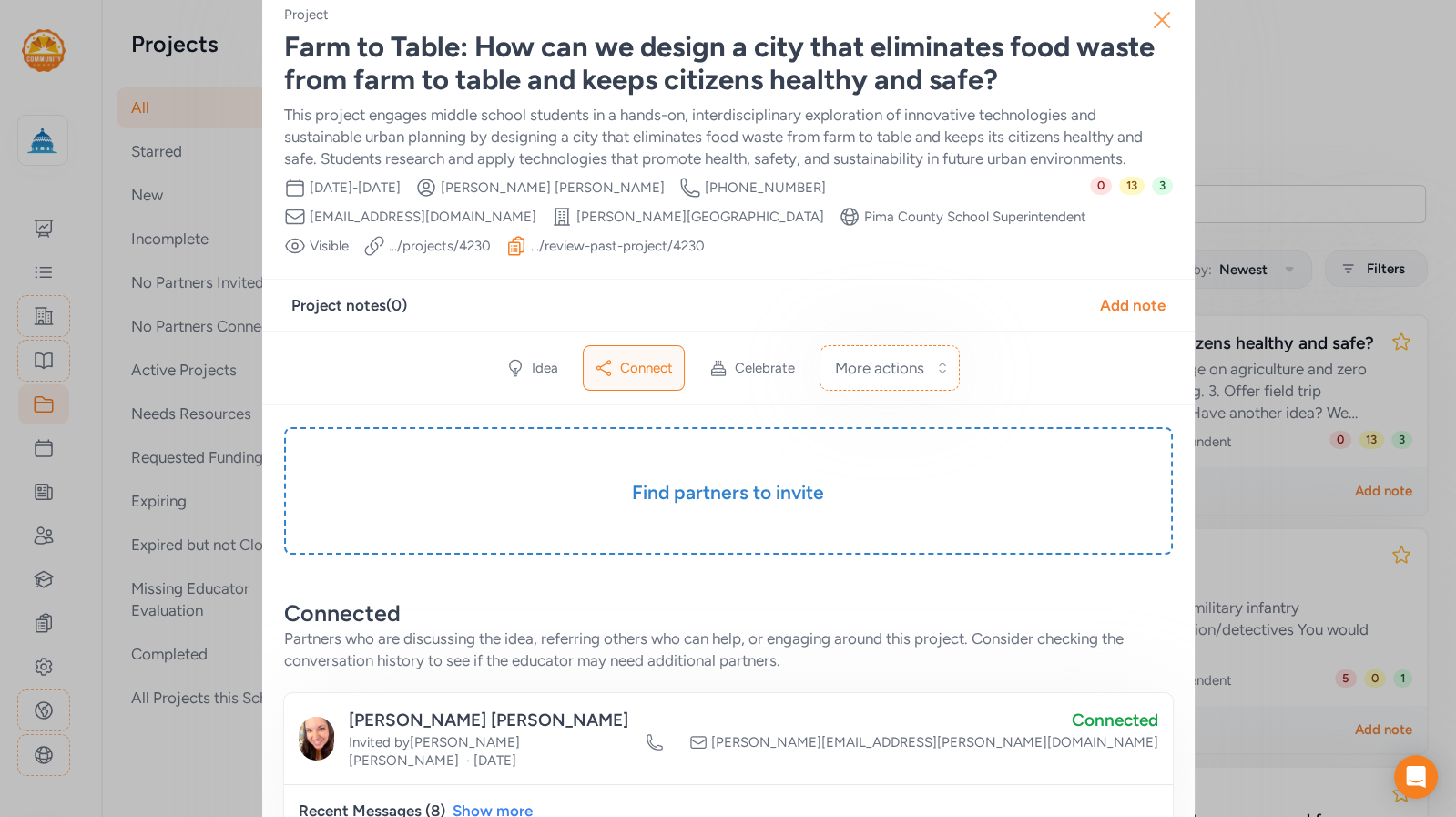 click 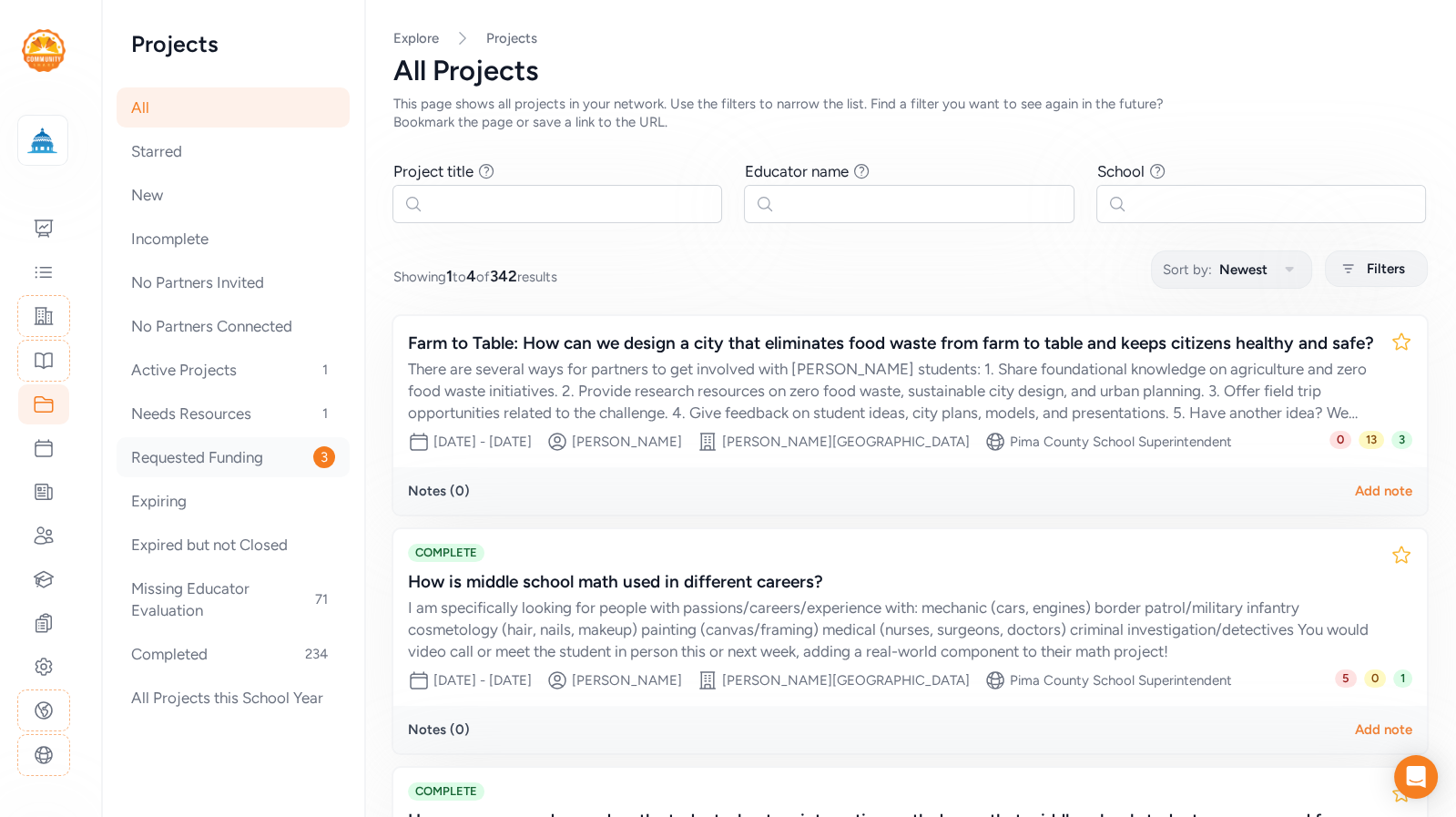 click on "Requested Funding 3" at bounding box center [233, 457] 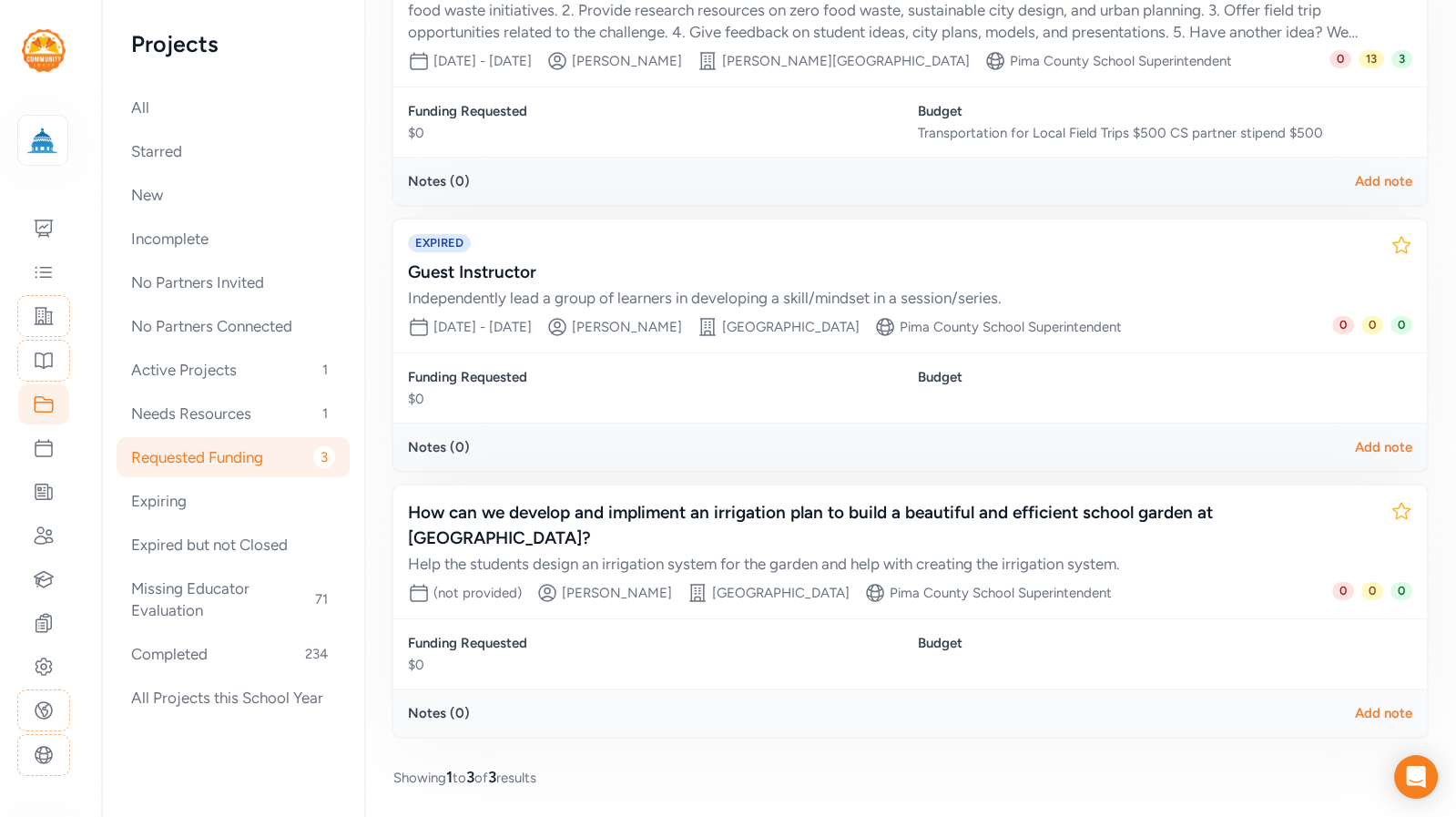 scroll, scrollTop: 0, scrollLeft: 0, axis: both 